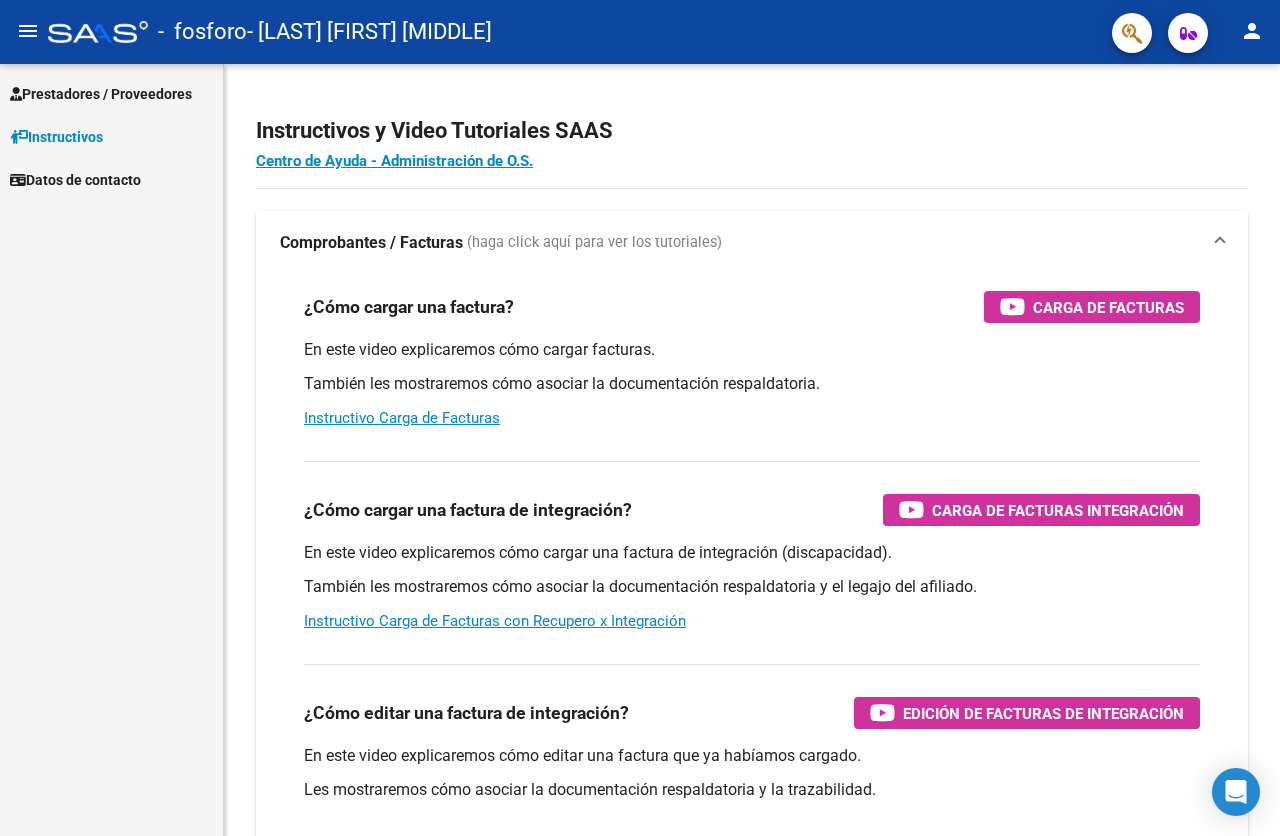 scroll, scrollTop: 0, scrollLeft: 0, axis: both 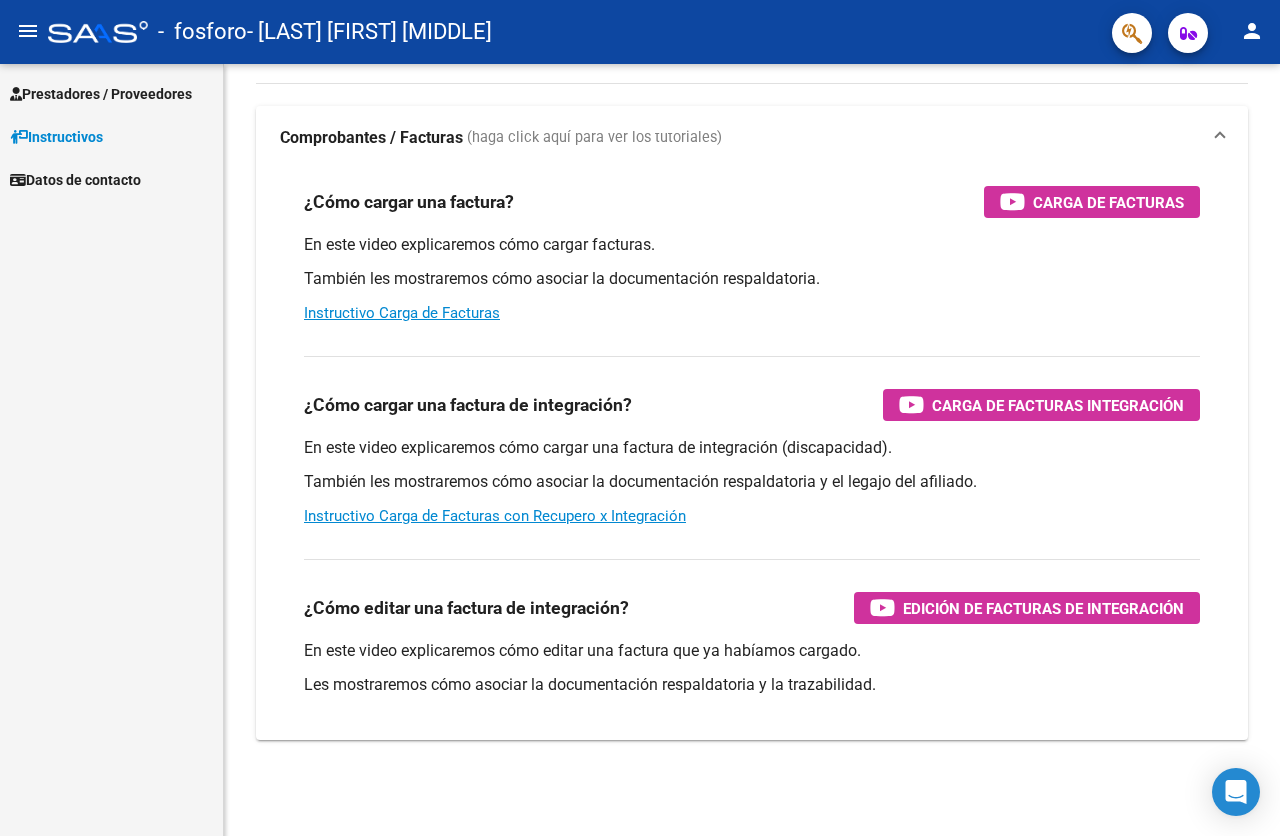click on "Prestadores / Proveedores" at bounding box center [101, 94] 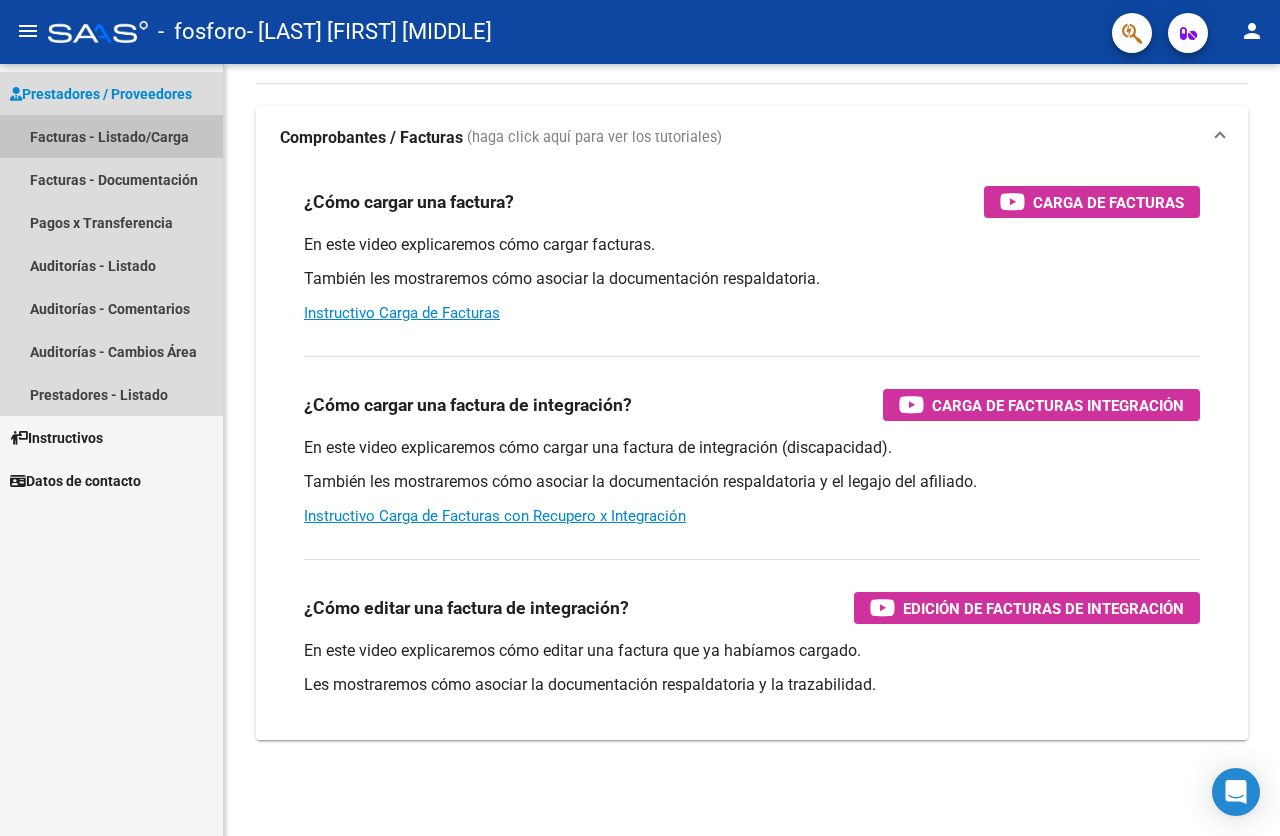 click on "Facturas - Listado/Carga" at bounding box center [111, 136] 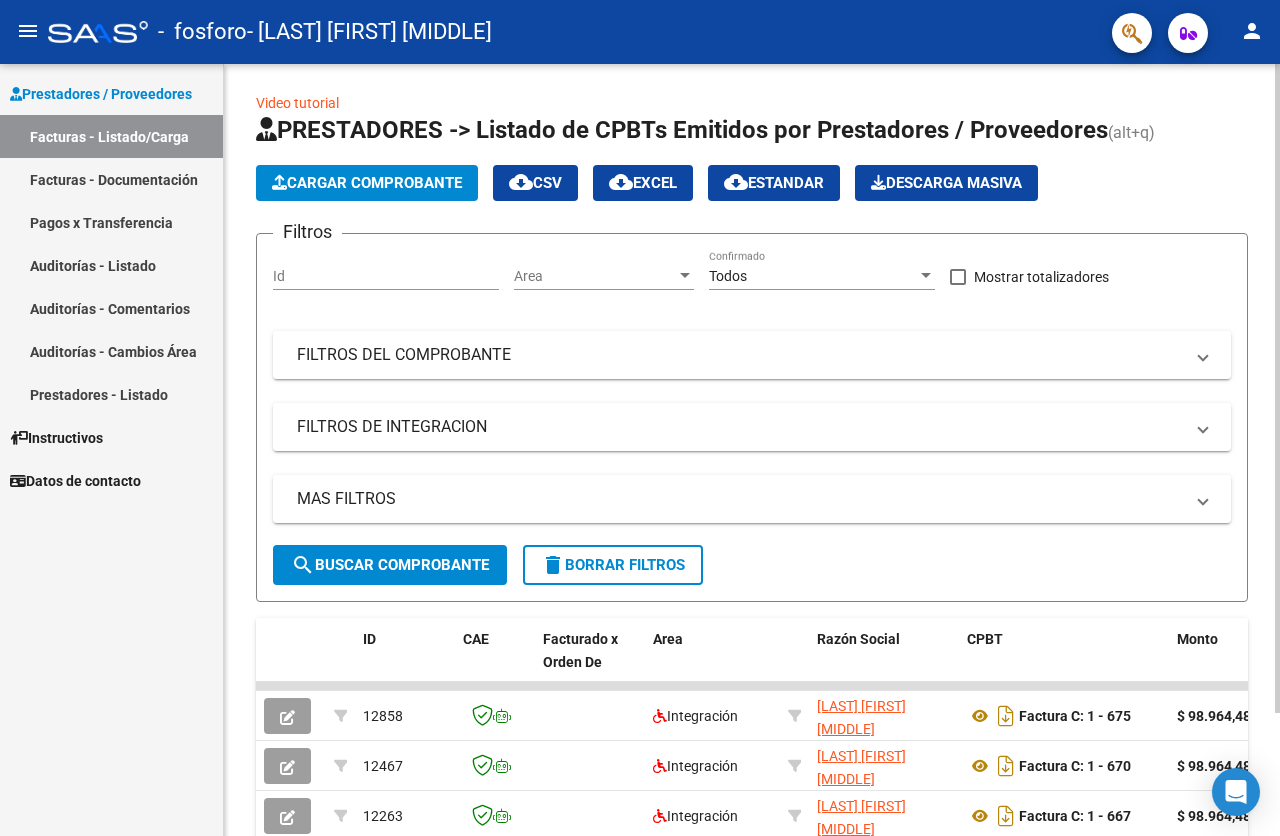 scroll, scrollTop: 0, scrollLeft: 0, axis: both 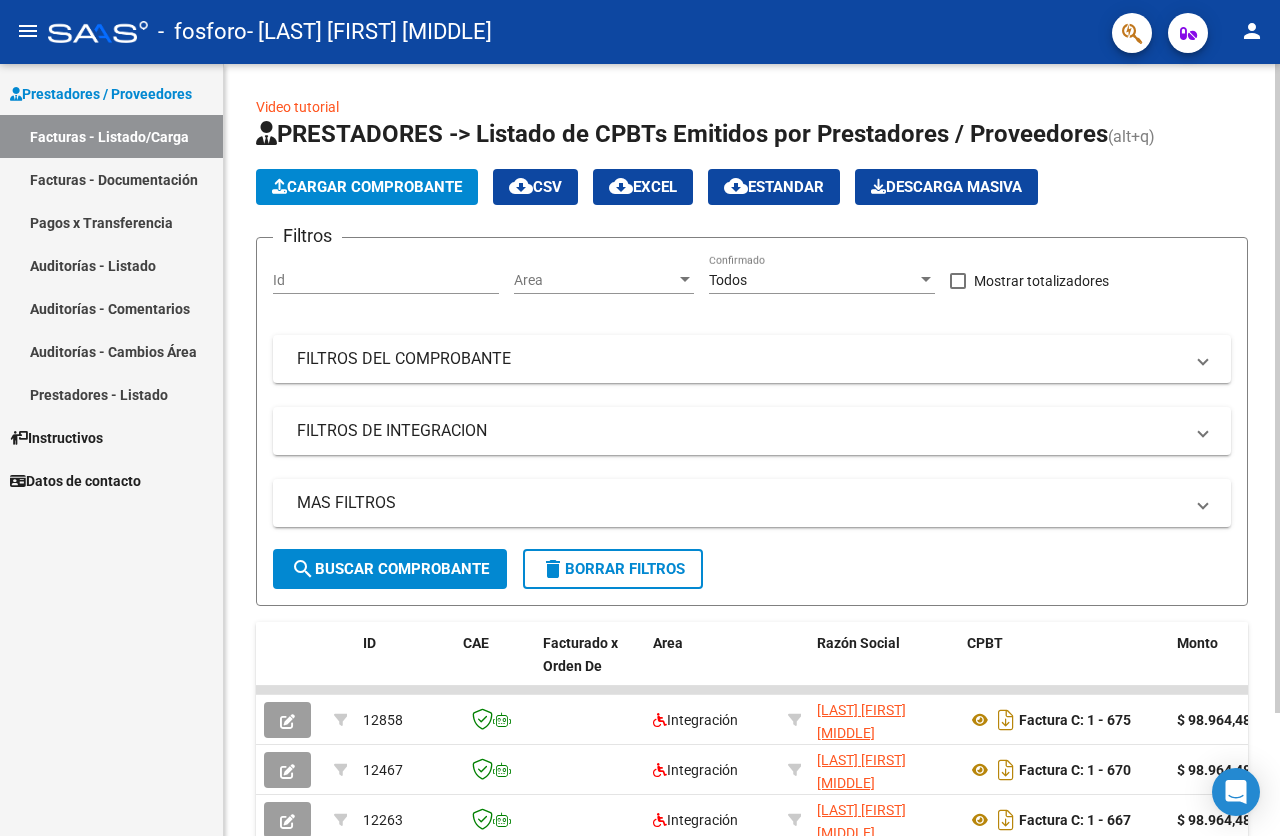 click on "Cargar Comprobante" 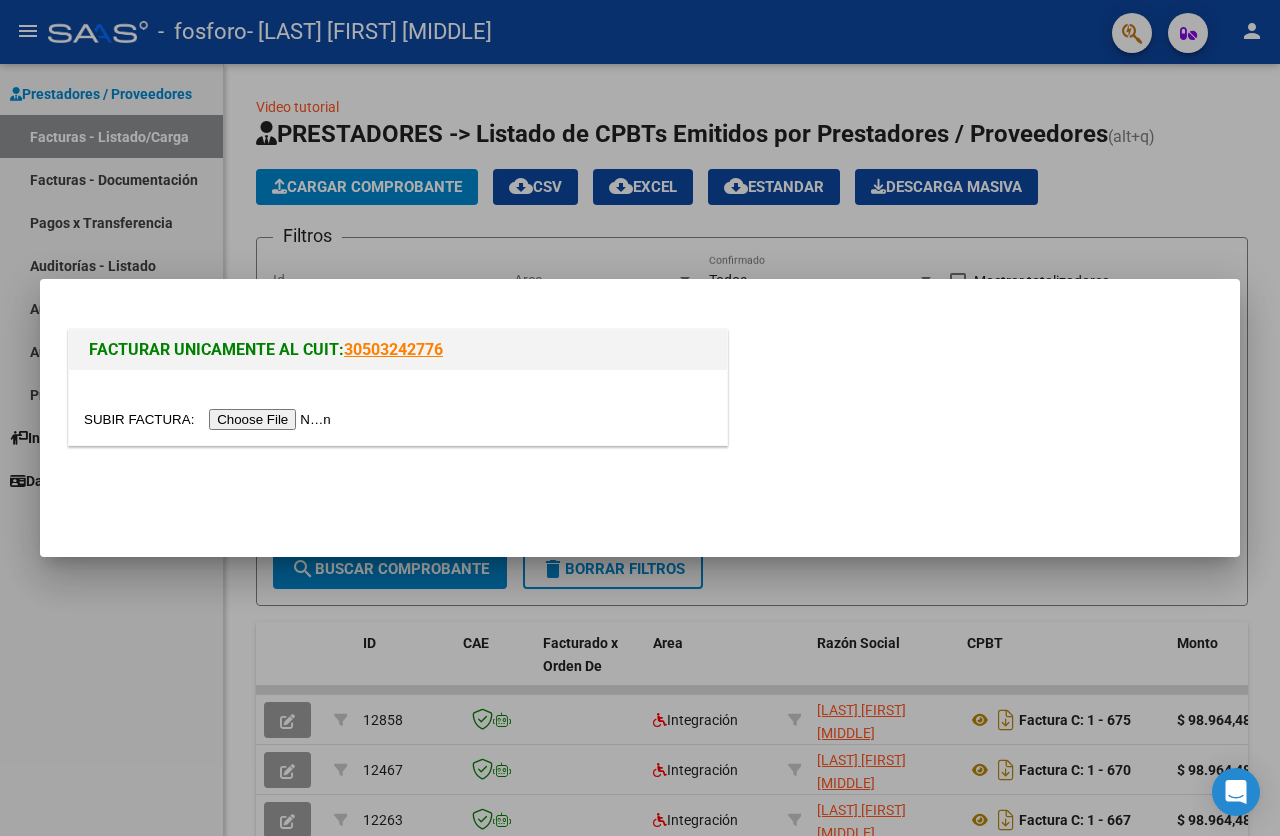 click at bounding box center [210, 419] 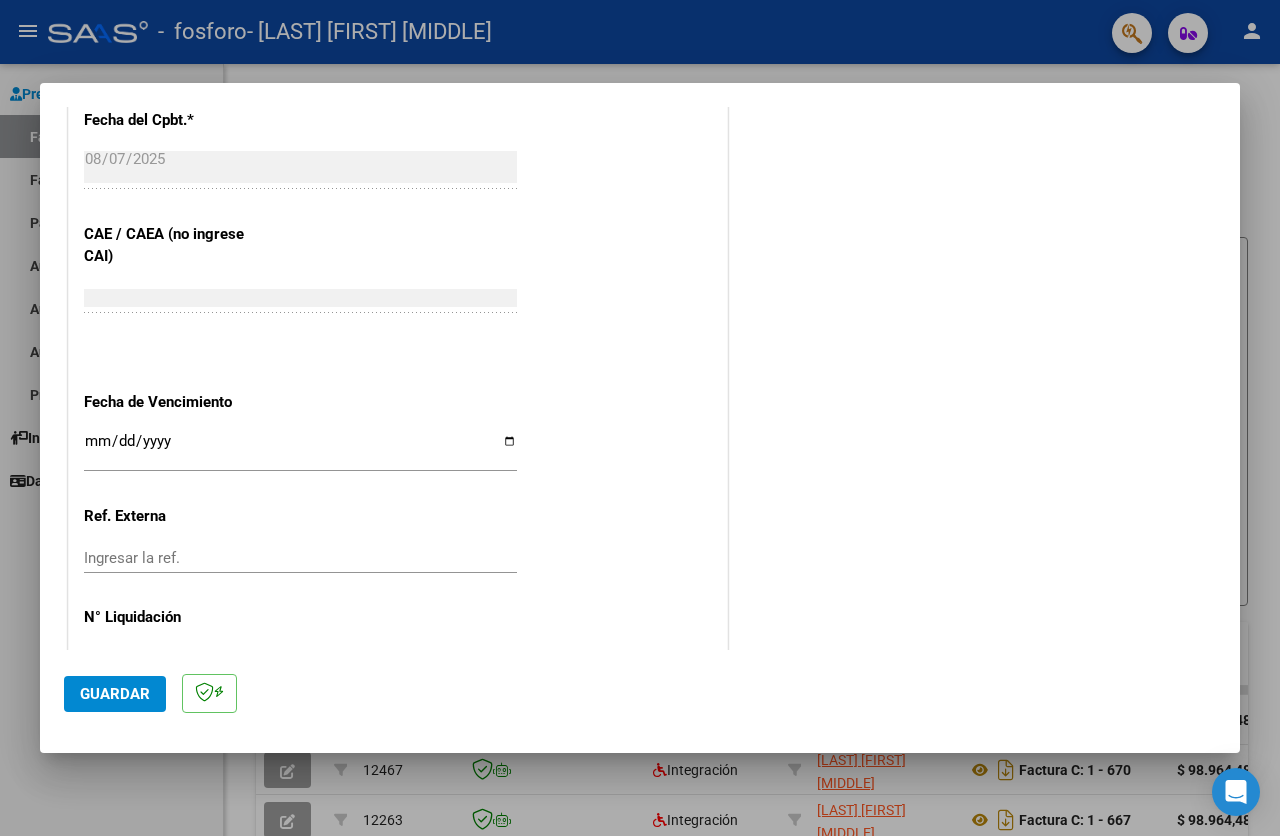 scroll, scrollTop: 1200, scrollLeft: 0, axis: vertical 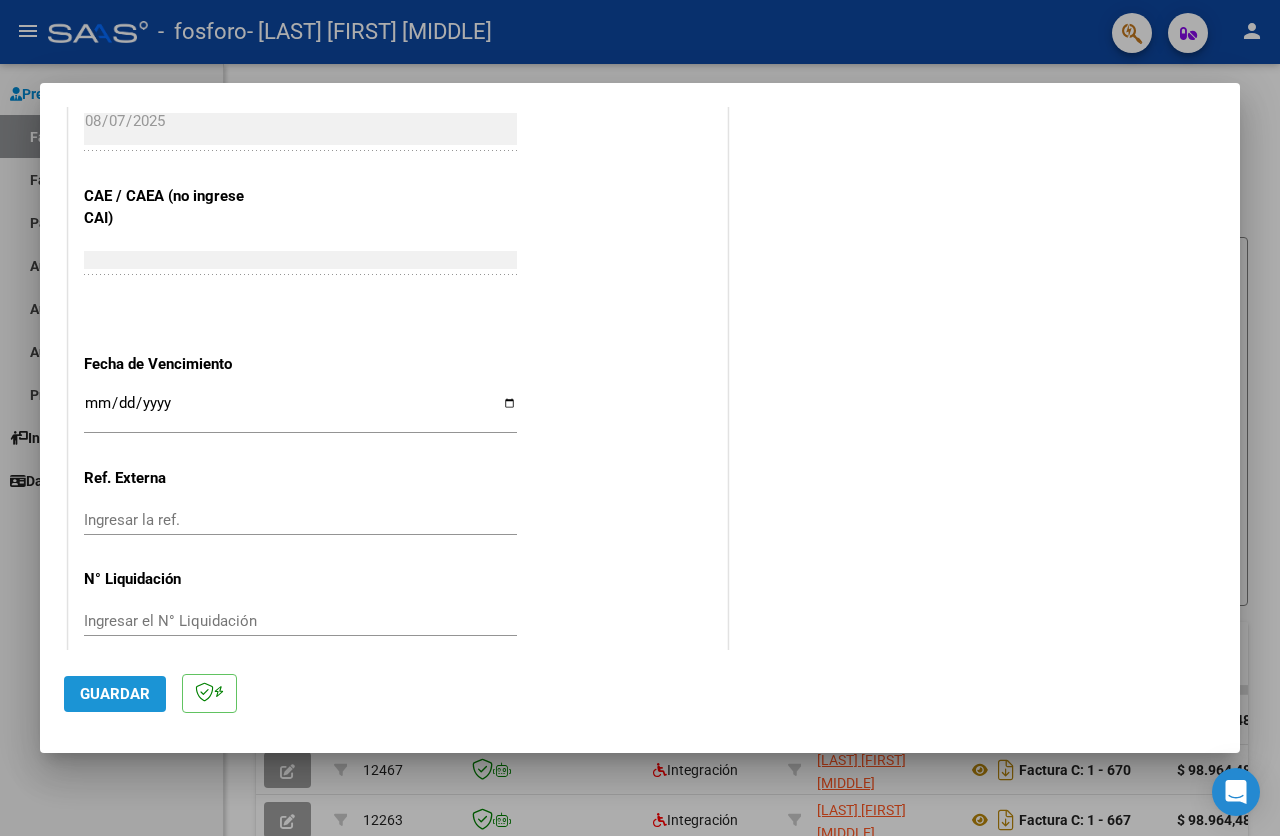 click on "Guardar" 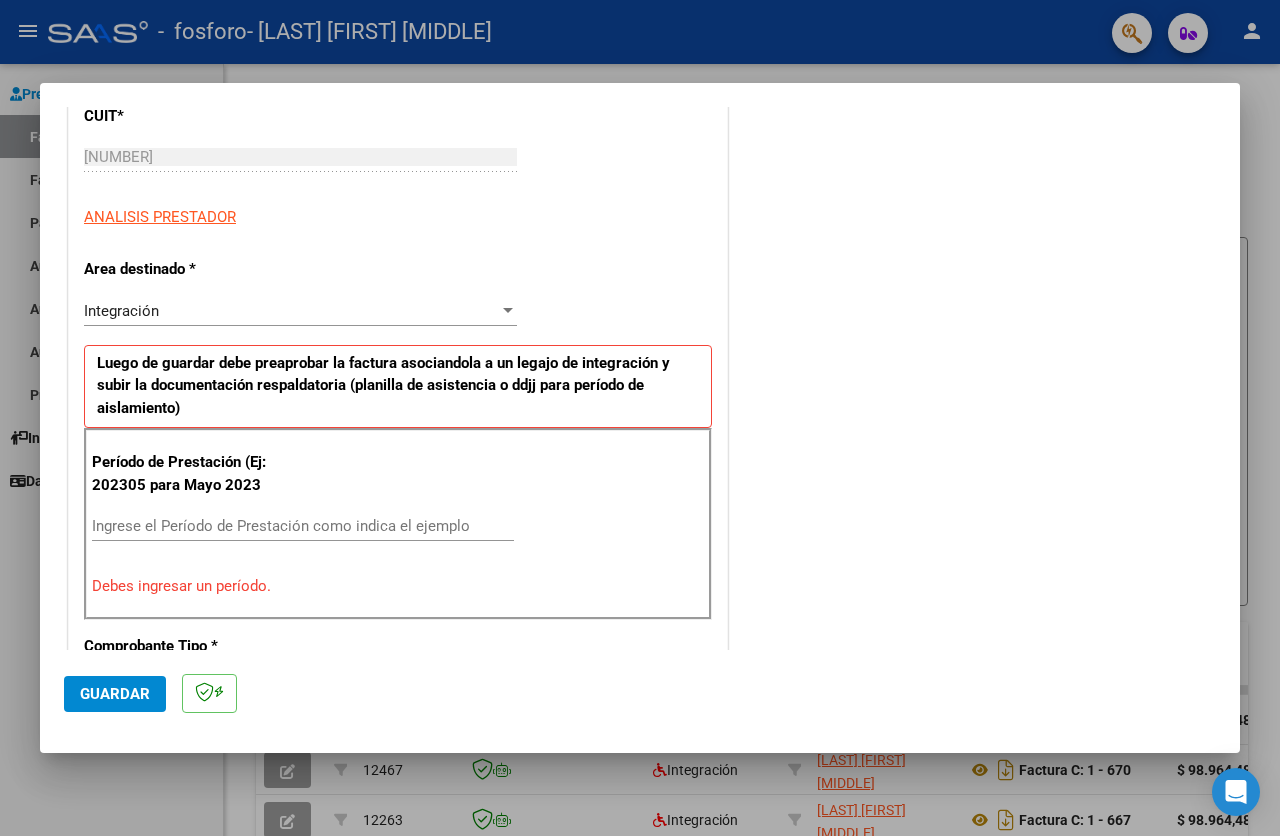 scroll, scrollTop: 300, scrollLeft: 0, axis: vertical 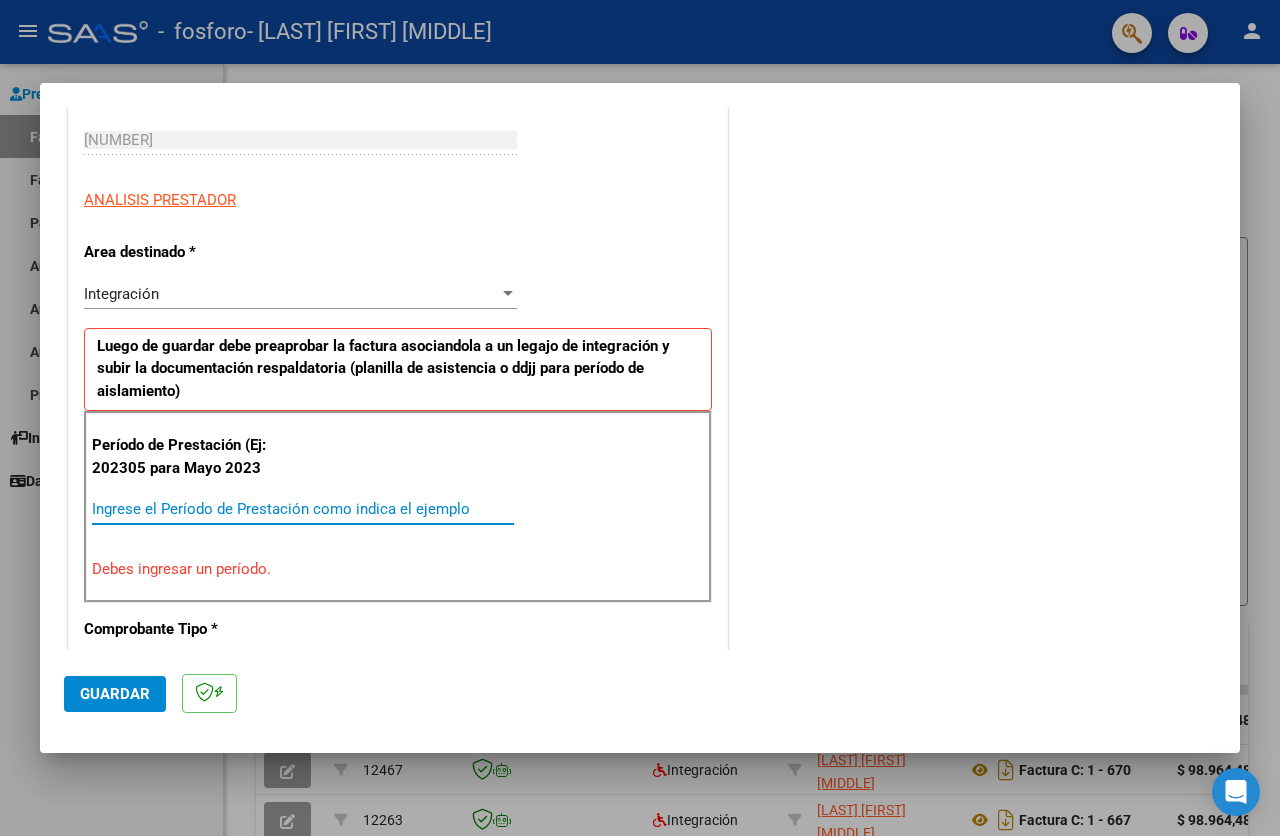 click on "Ingrese el Período de Prestación como indica el ejemplo" at bounding box center [303, 509] 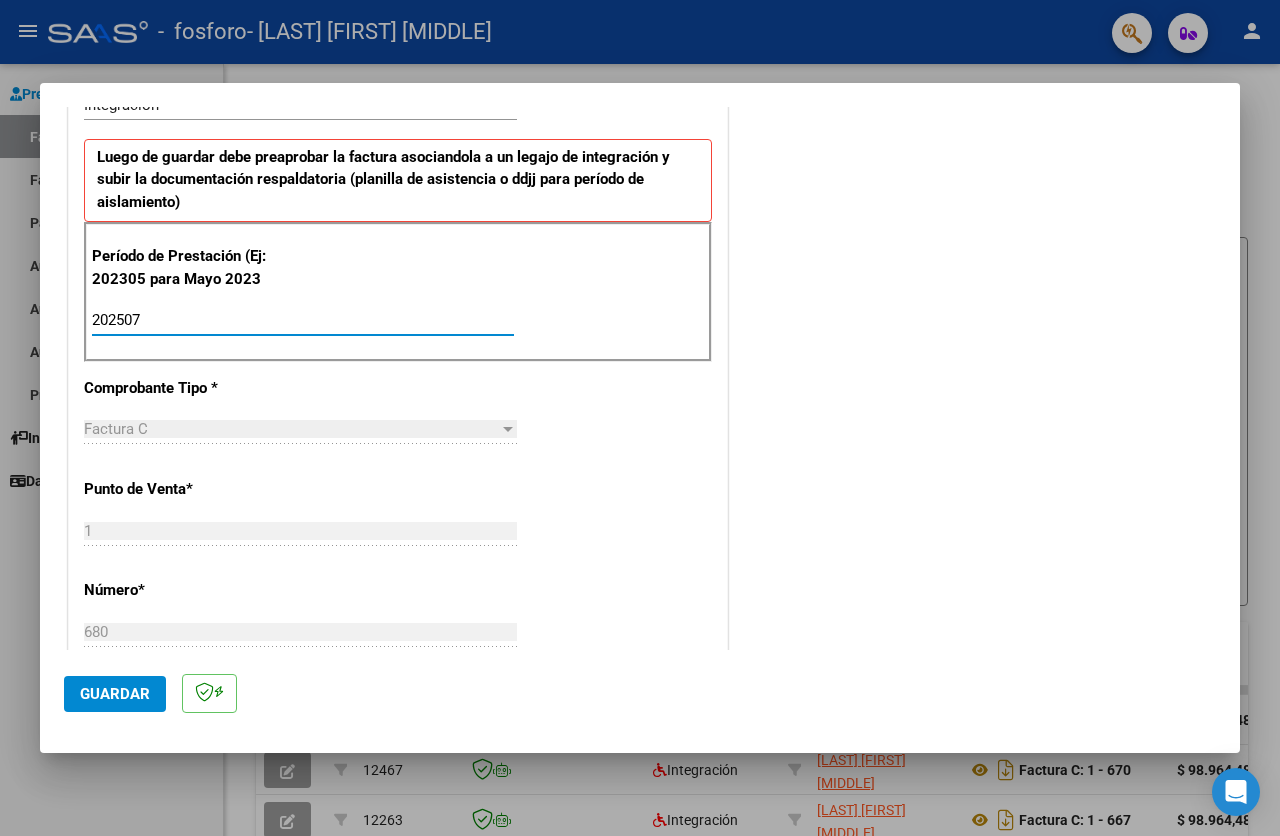scroll, scrollTop: 500, scrollLeft: 0, axis: vertical 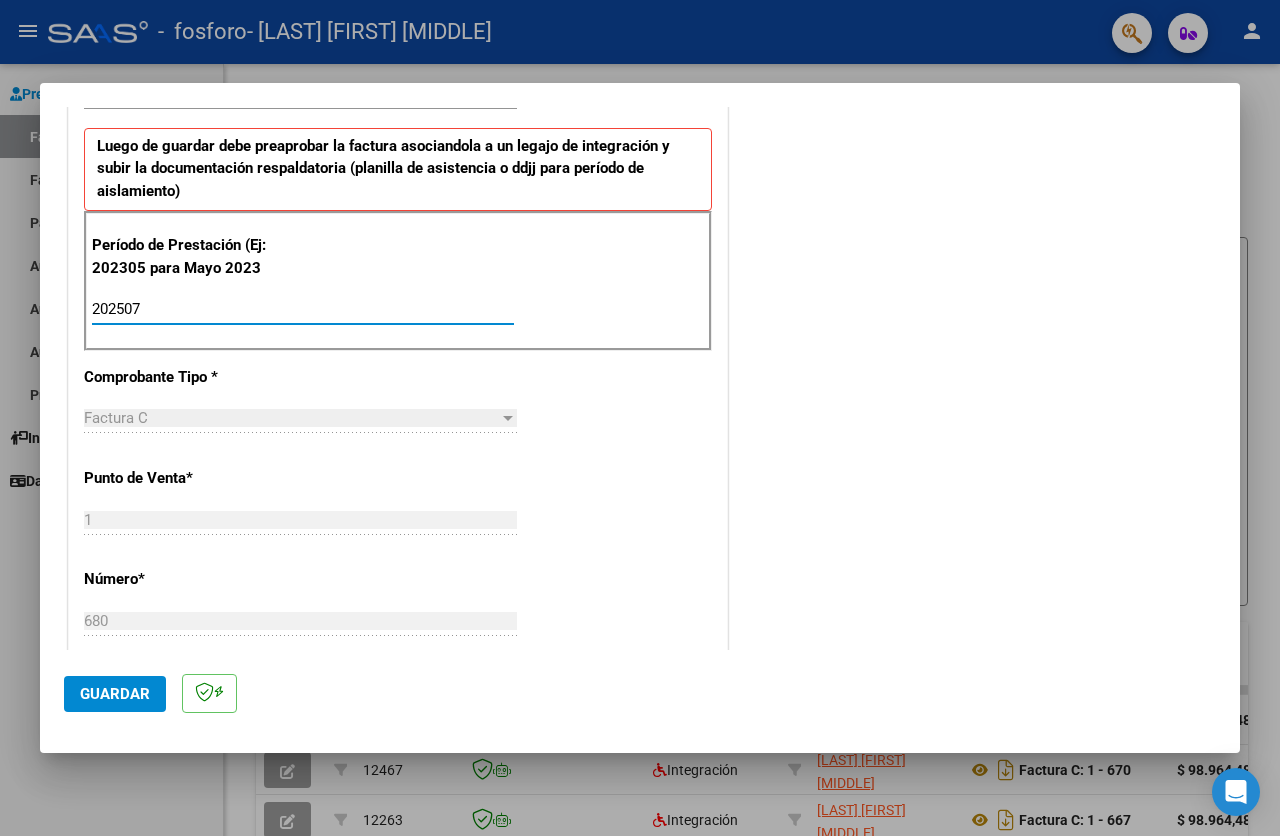 type on "202507" 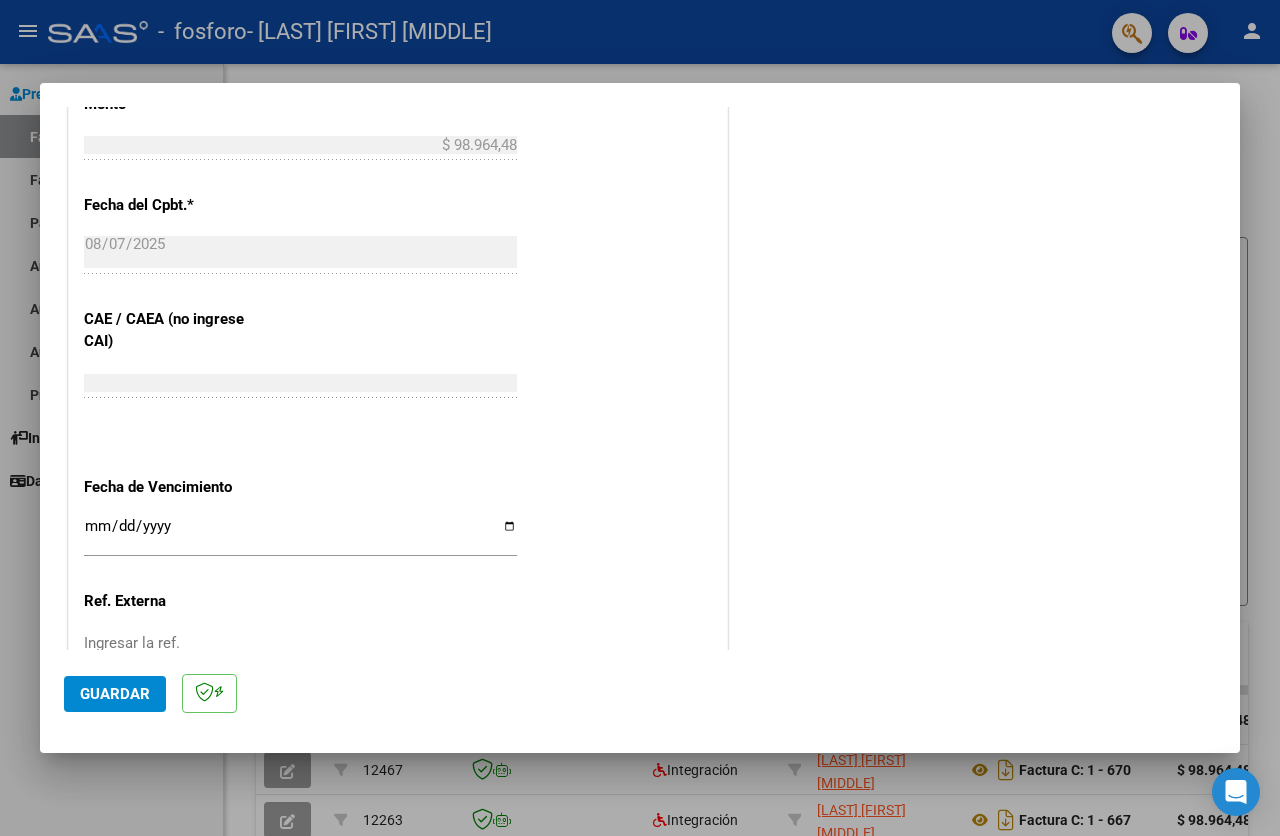 scroll, scrollTop: 1200, scrollLeft: 0, axis: vertical 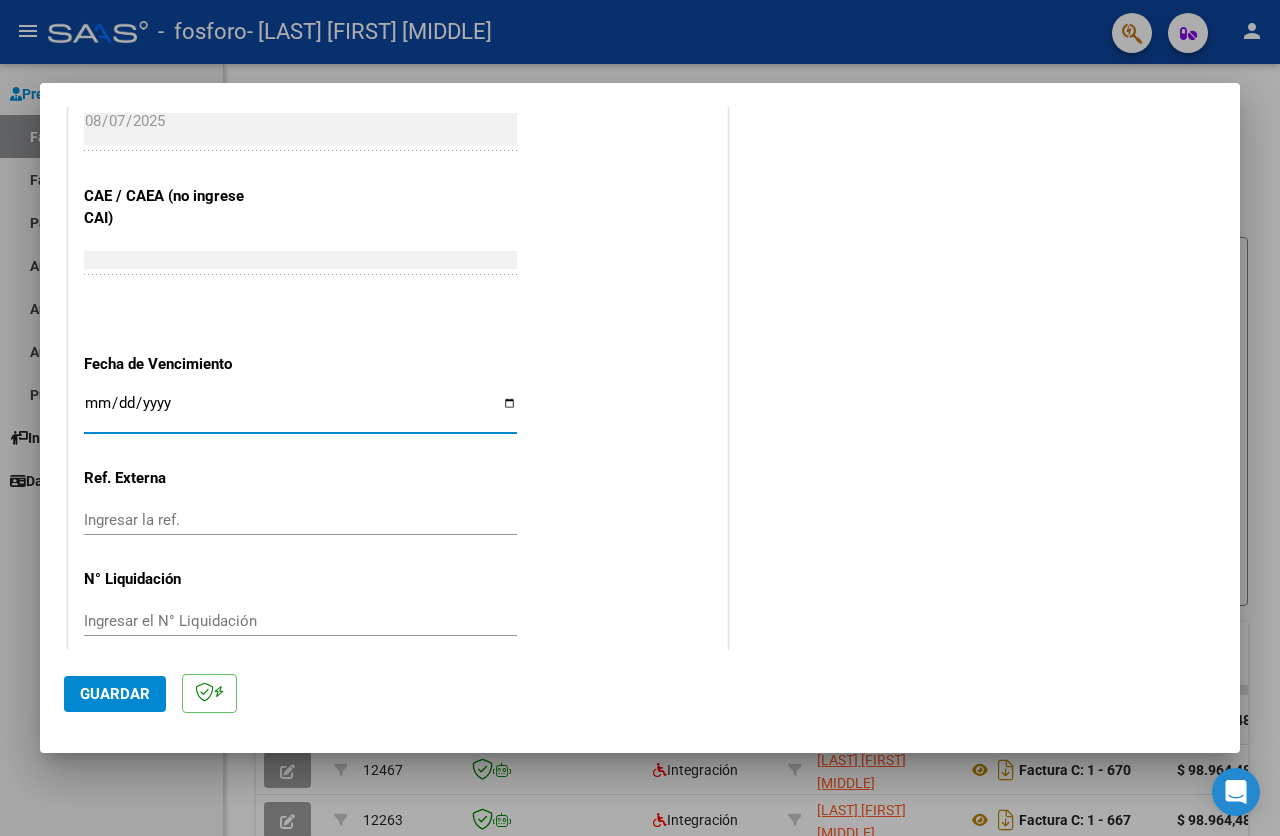 click on "Ingresar la fecha" at bounding box center [300, 411] 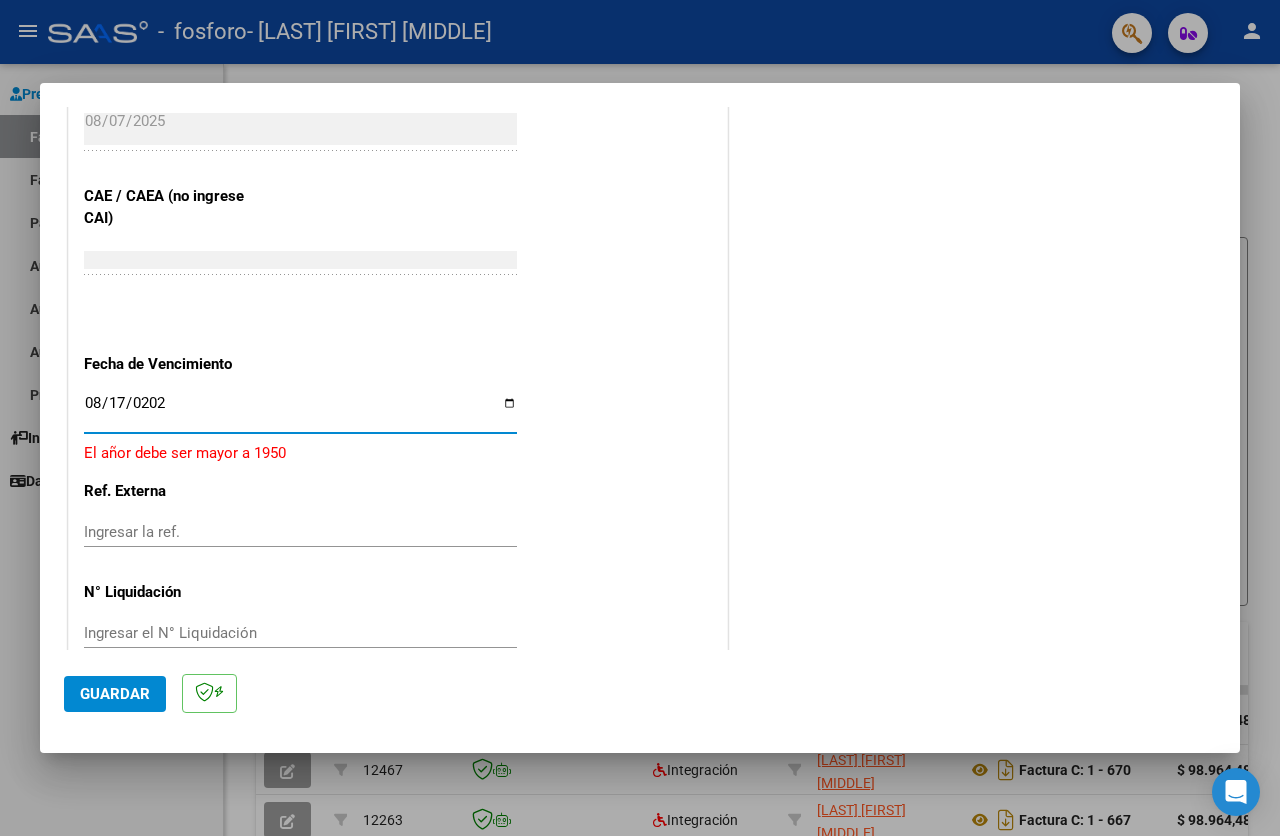 type on "2025-08-17" 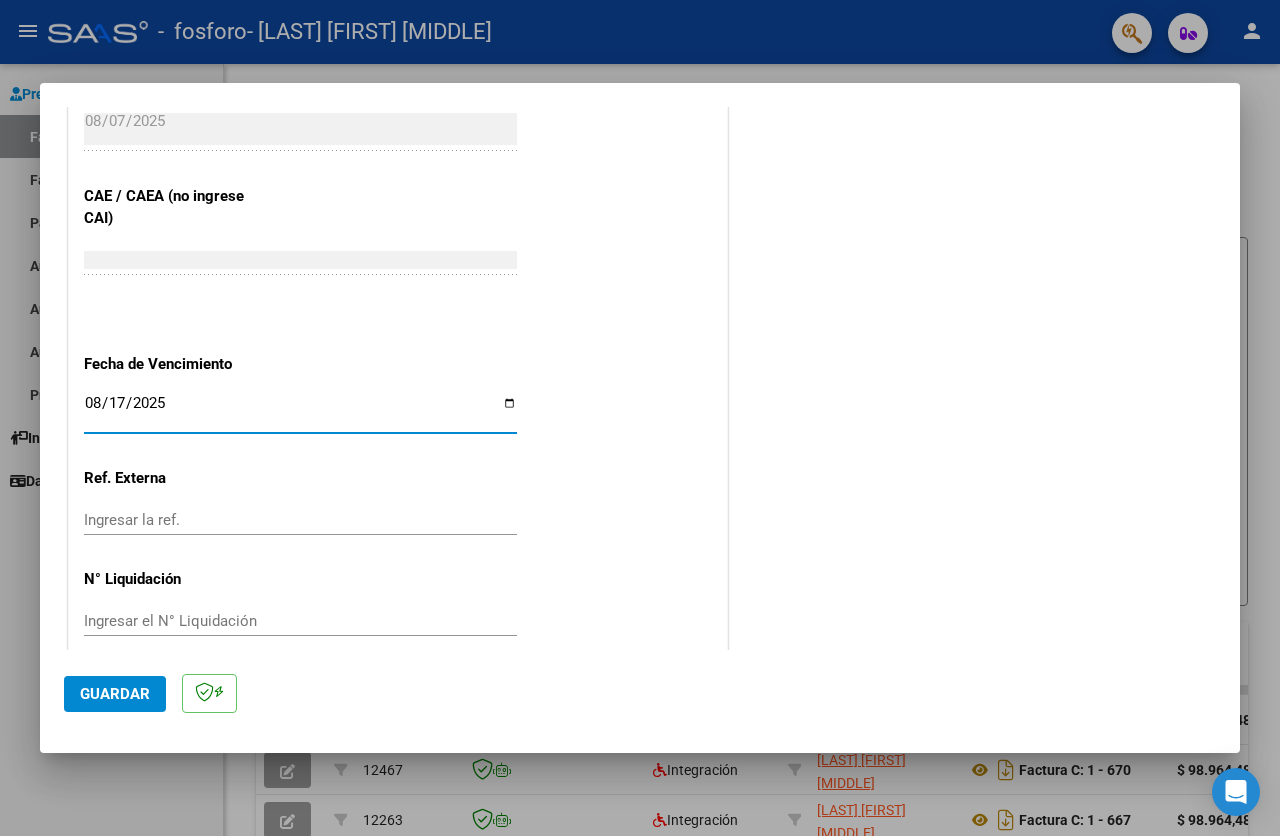 click on "Guardar" 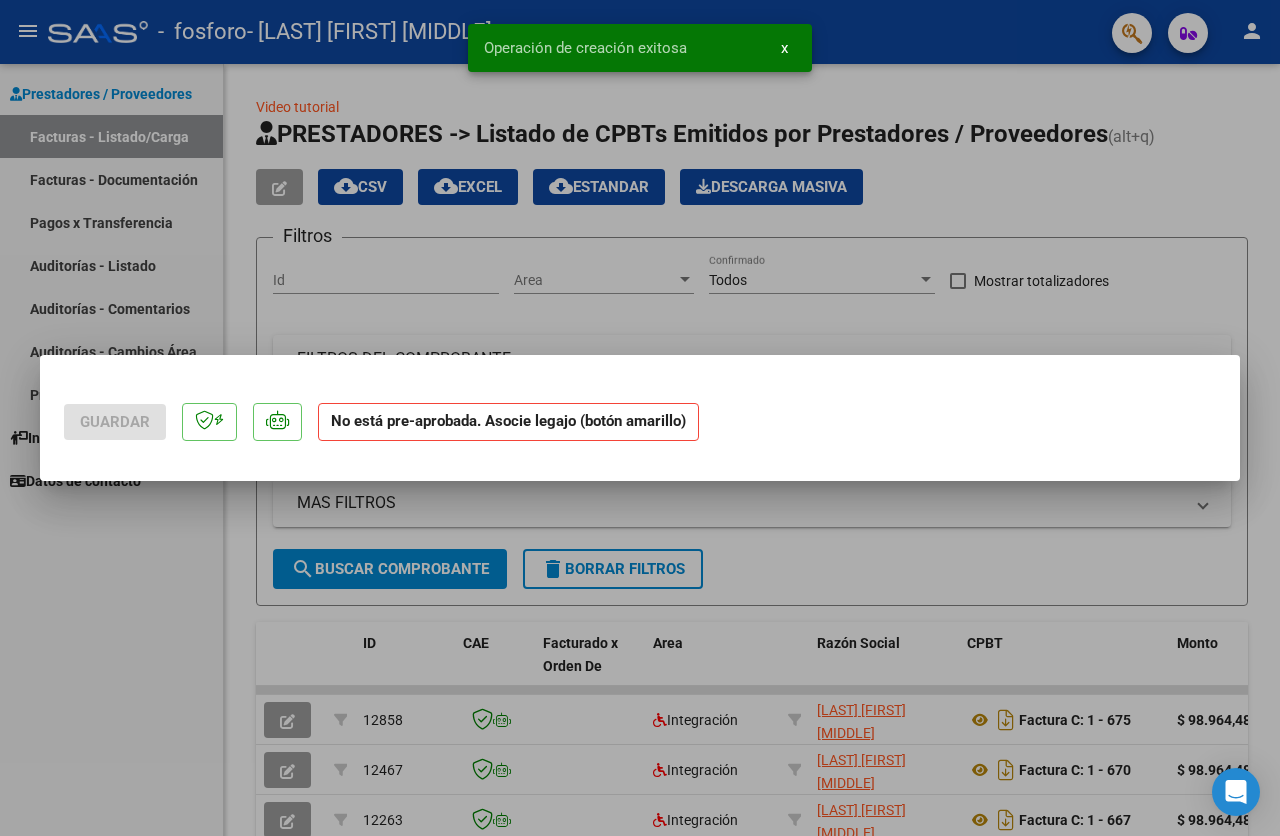 scroll, scrollTop: 0, scrollLeft: 0, axis: both 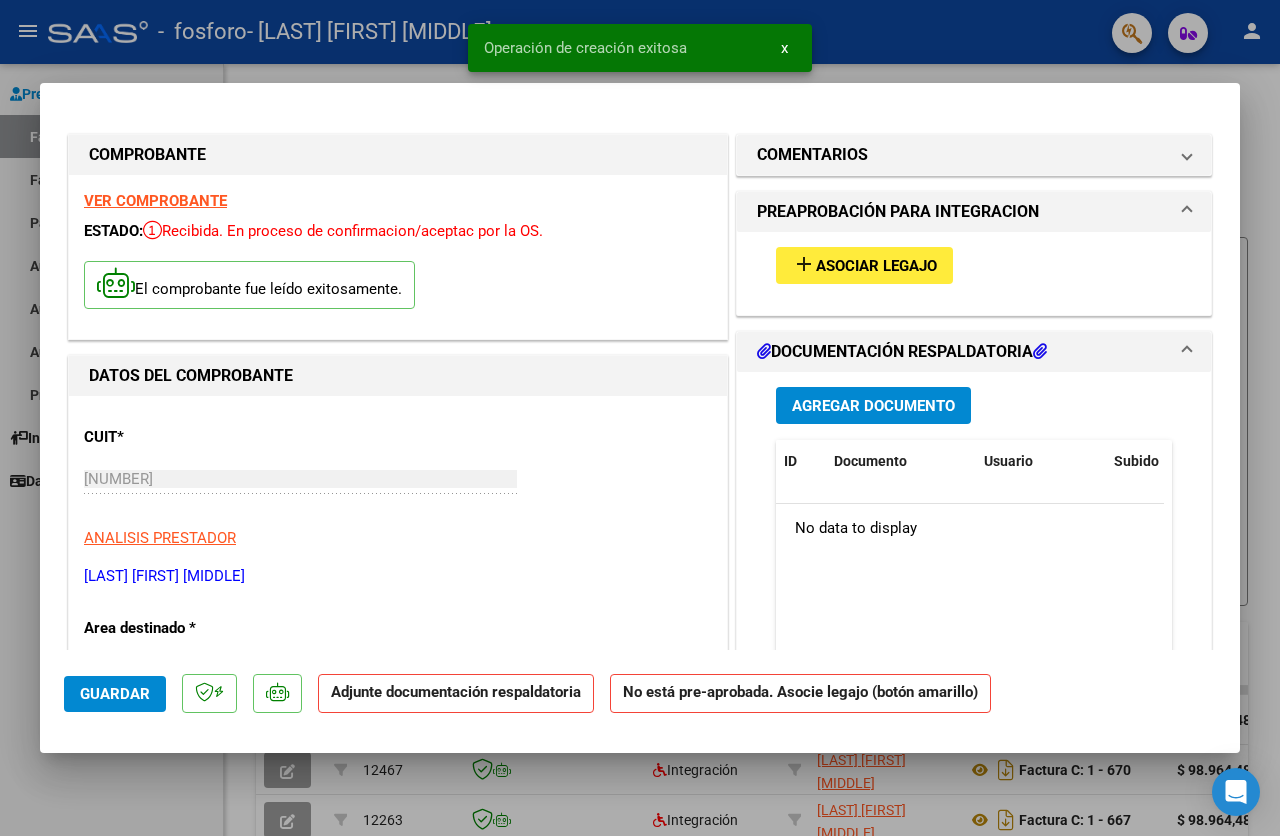 click on "add Asociar Legajo" at bounding box center [864, 265] 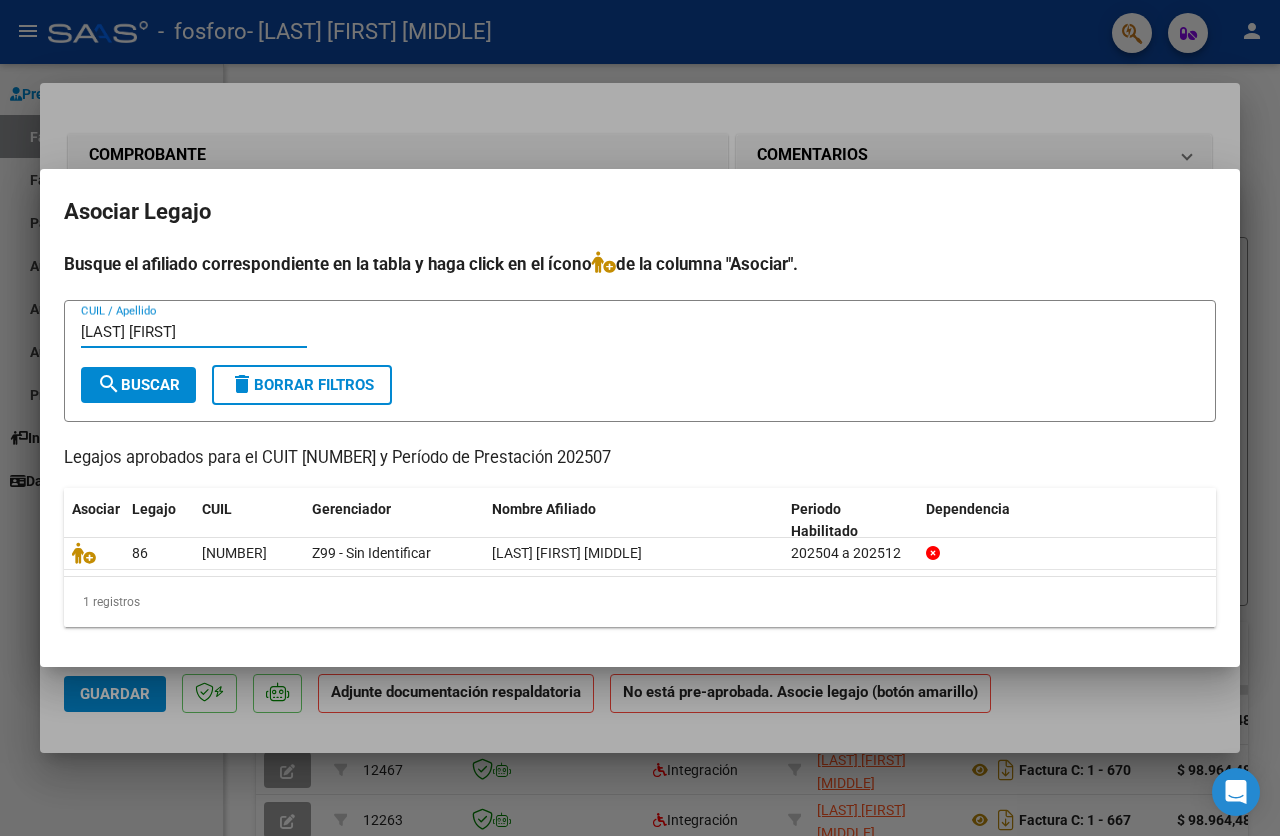 type on "[LAST] [FIRST]" 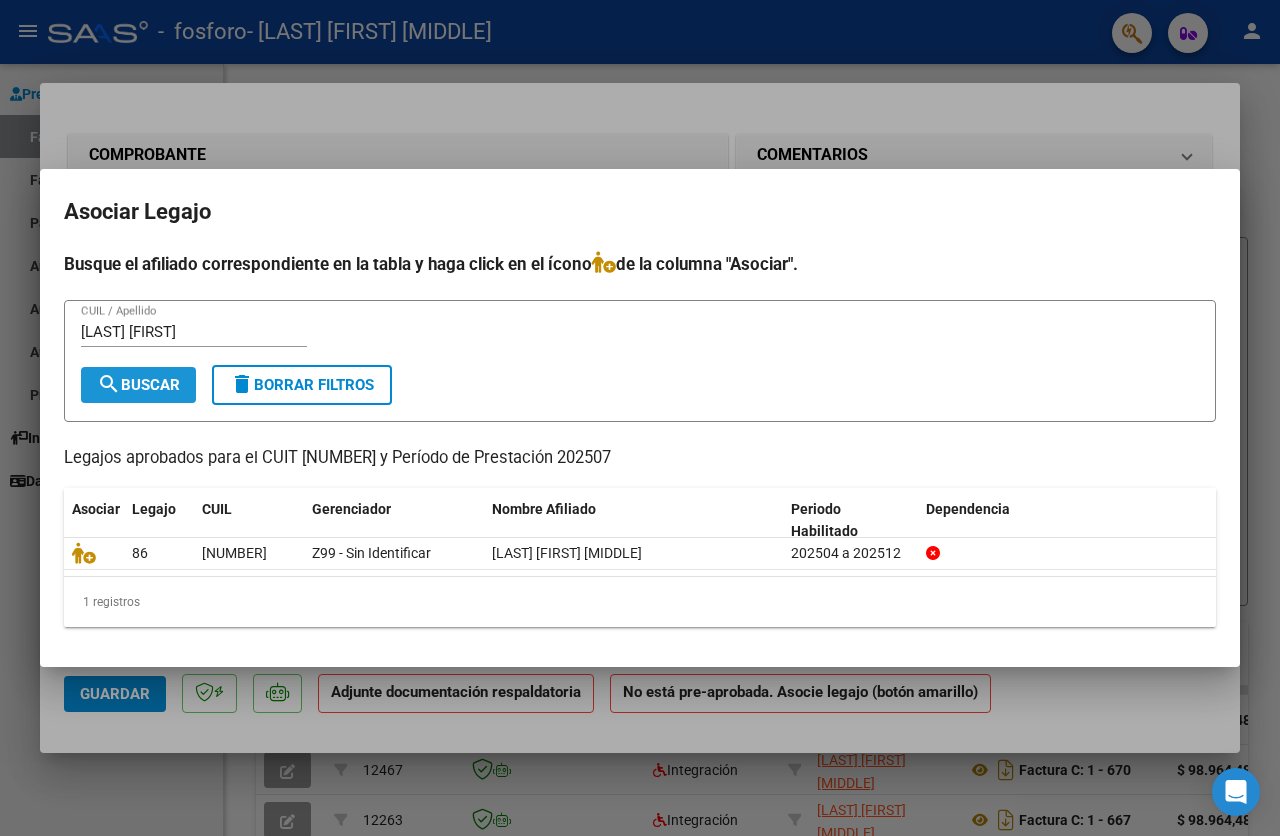 click on "search  Buscar" at bounding box center [138, 385] 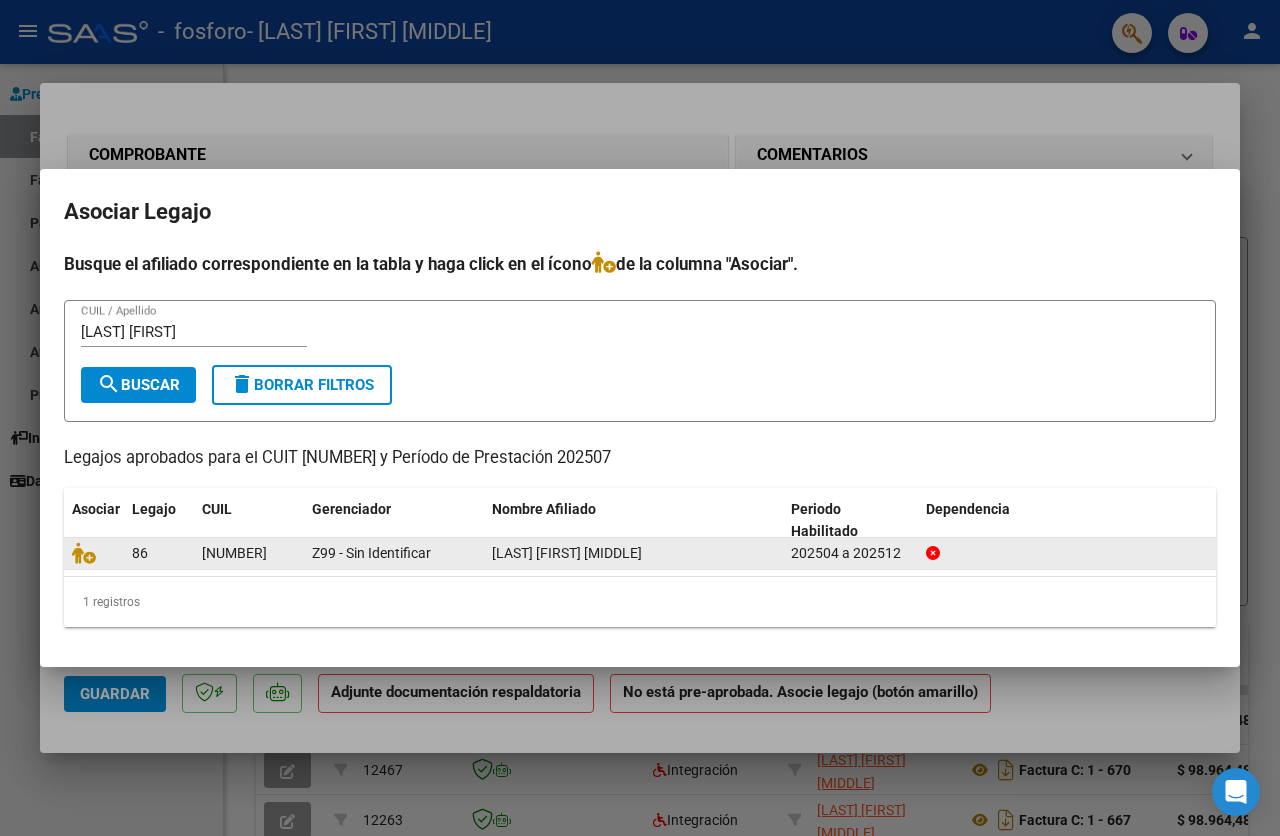 click 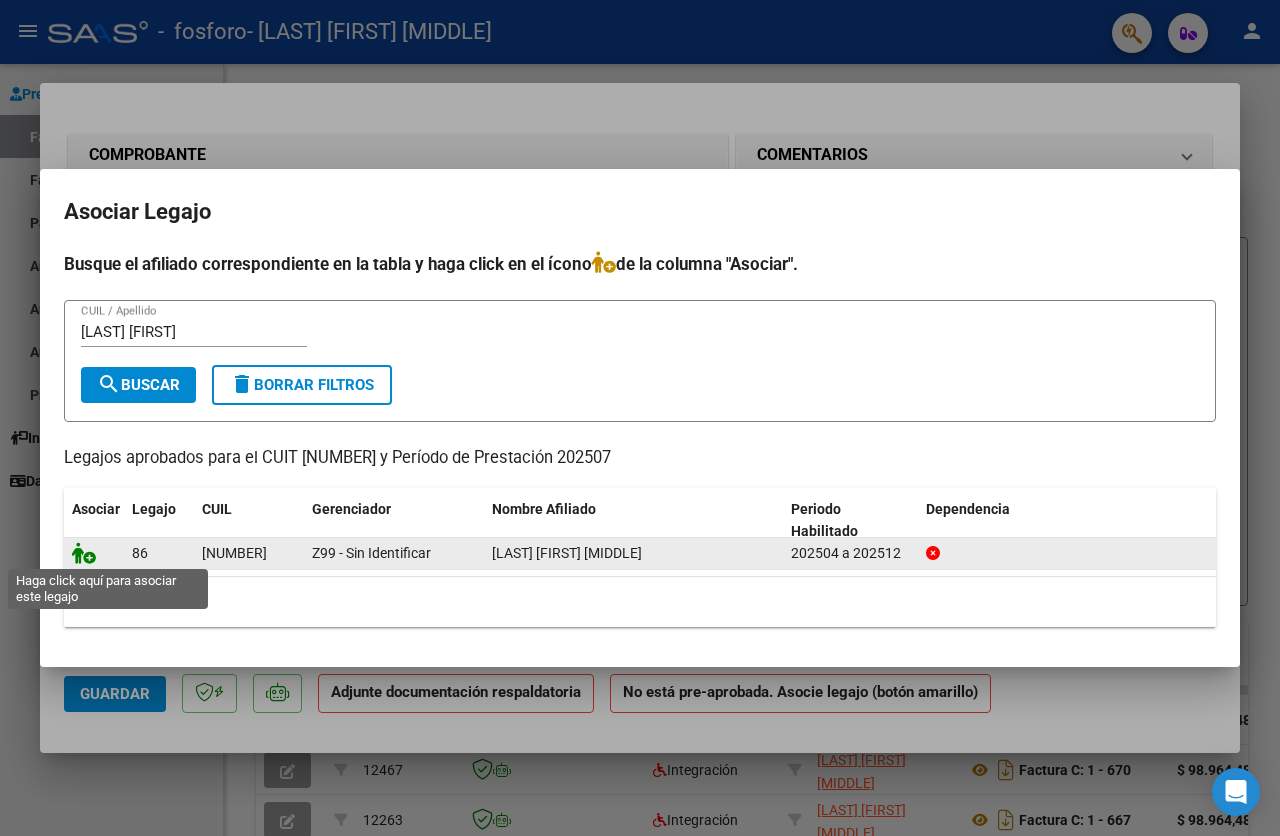 click 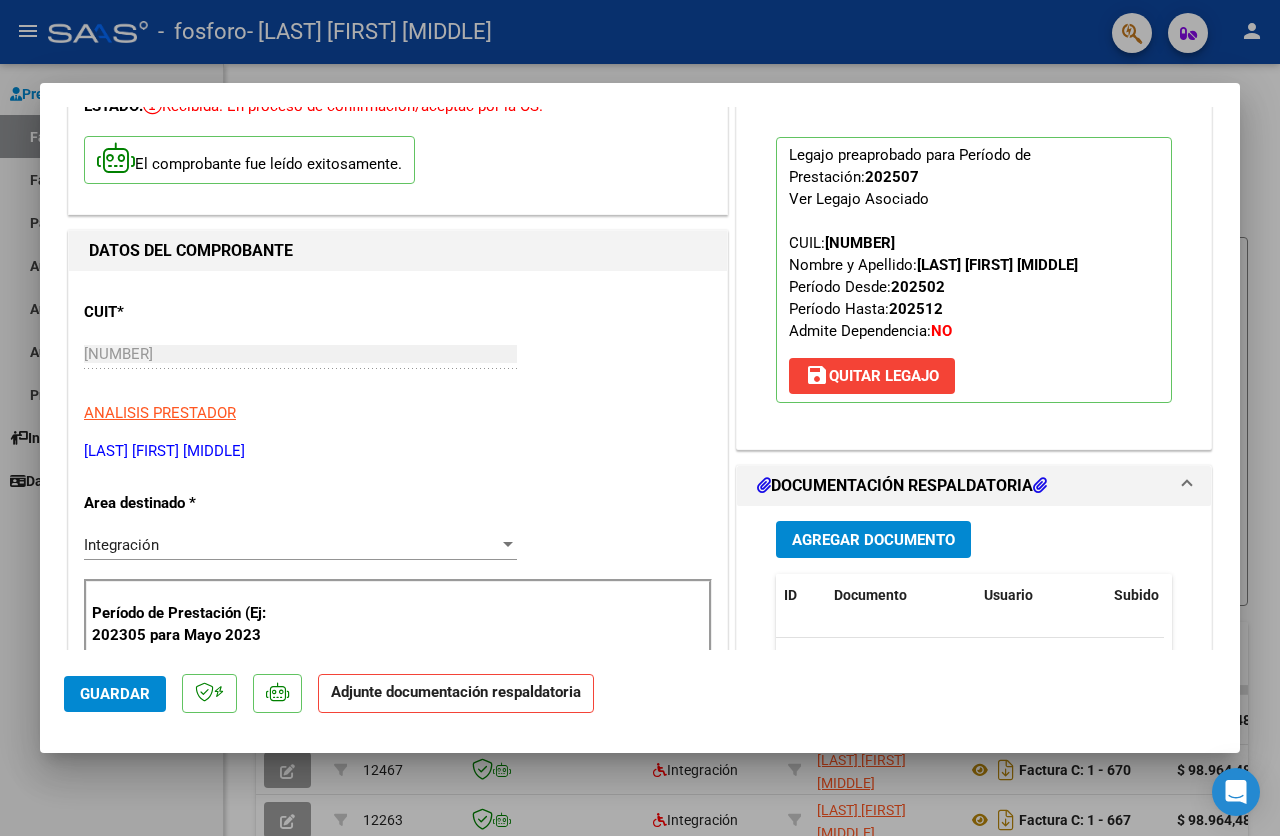 scroll, scrollTop: 300, scrollLeft: 0, axis: vertical 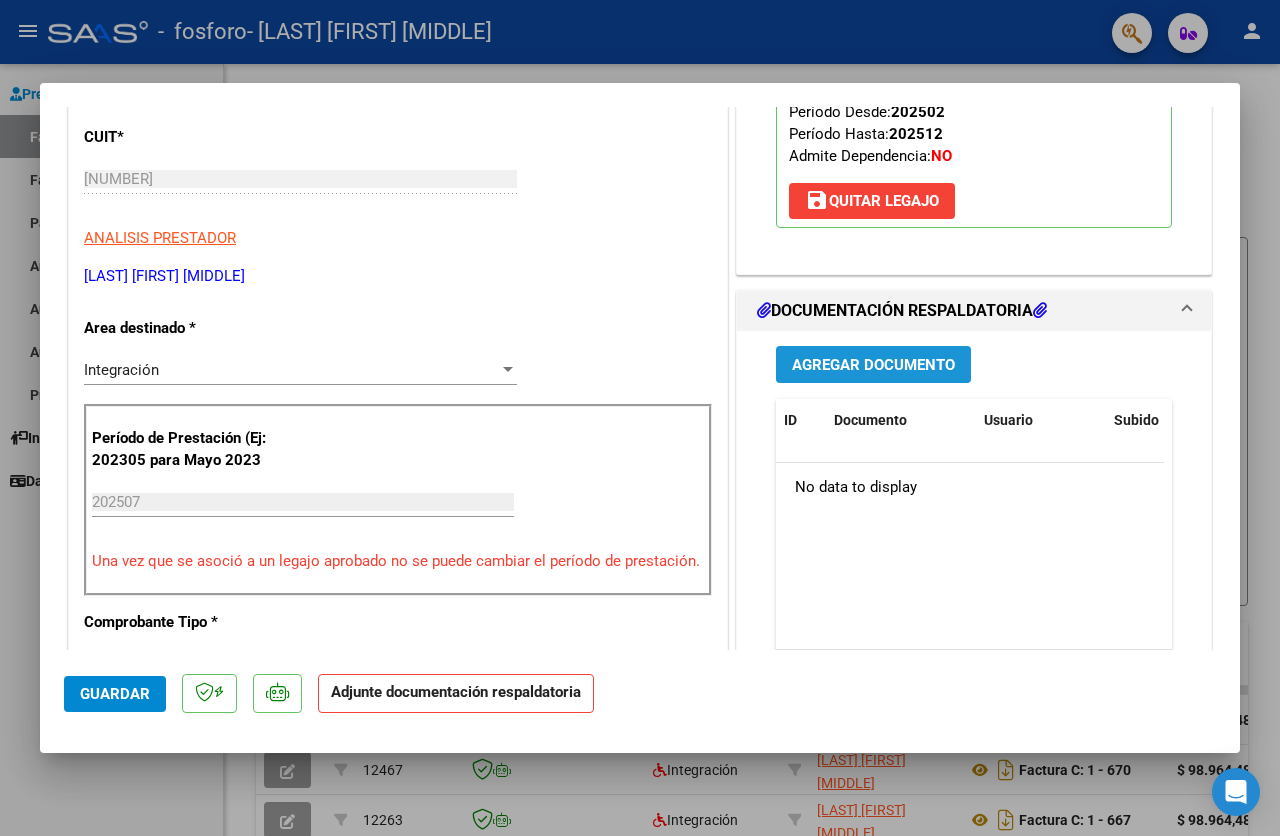 click on "Agregar Documento" at bounding box center [873, 364] 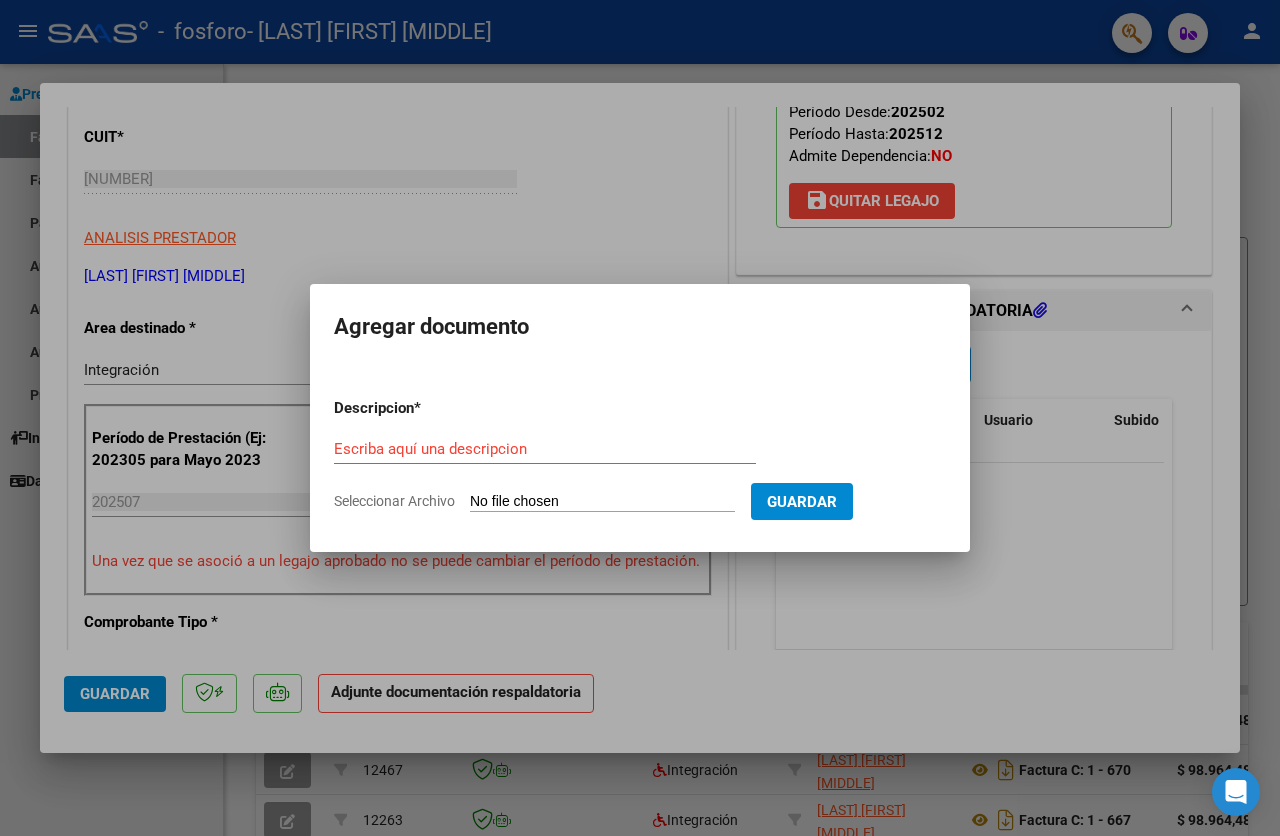 click on "Descripcion  *   Escriba aquí una descripcion  Seleccionar Archivo Guardar" at bounding box center (640, 455) 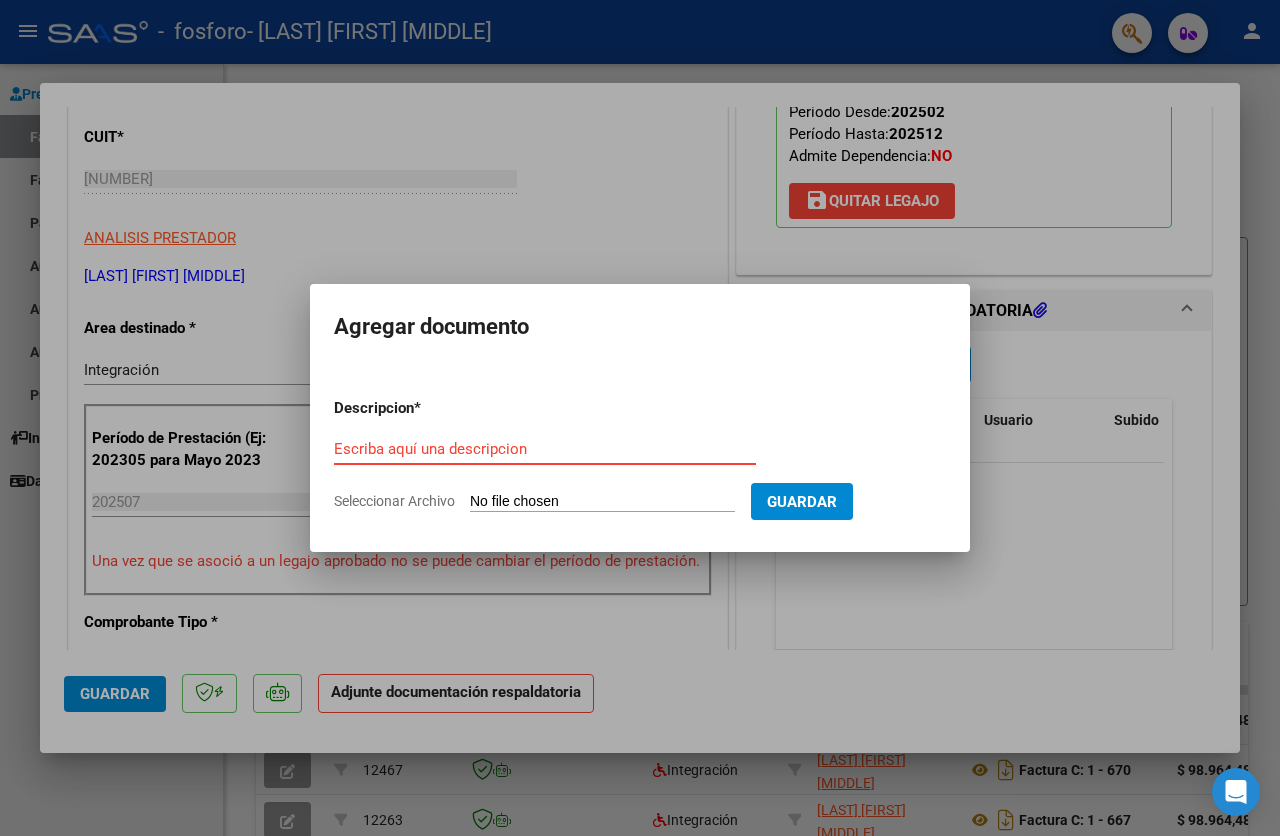 click on "Escriba aquí una descripcion" at bounding box center (545, 449) 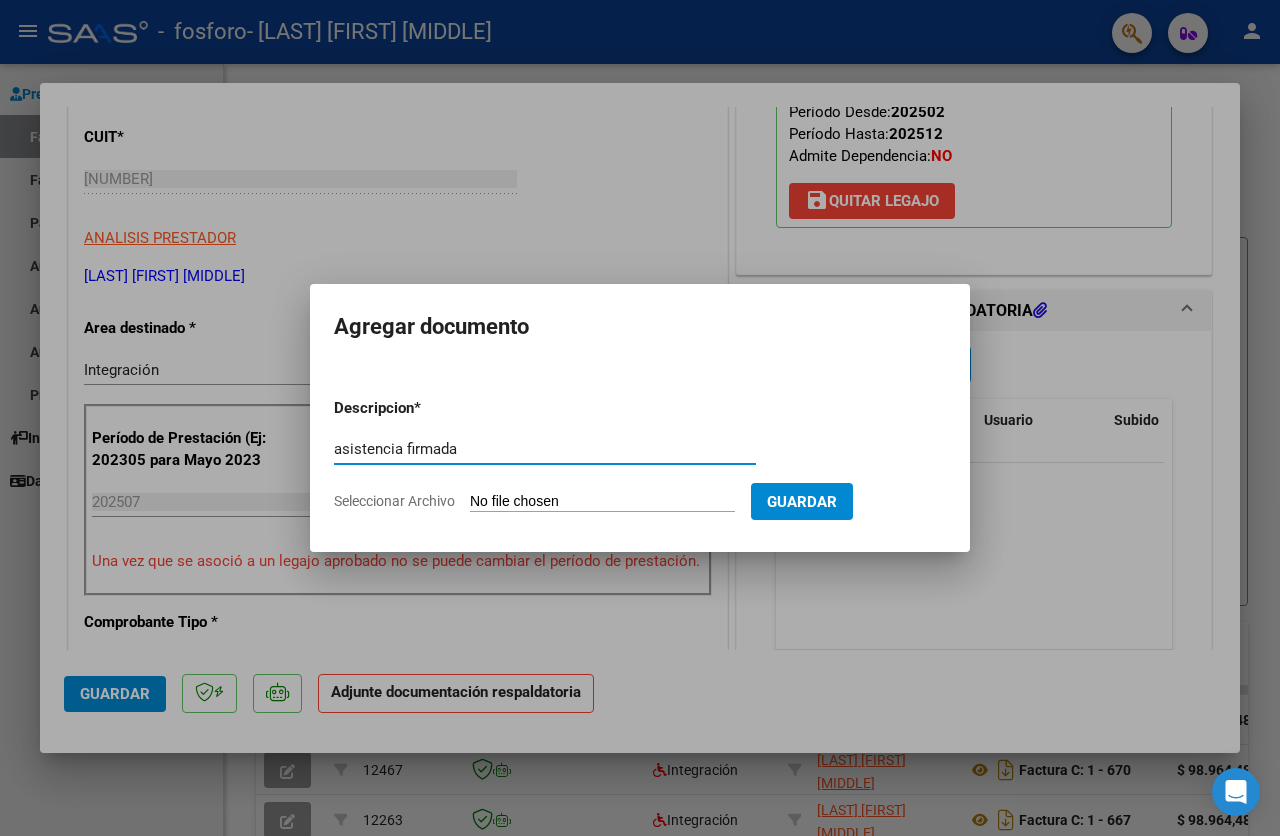 type on "asistencia firmada" 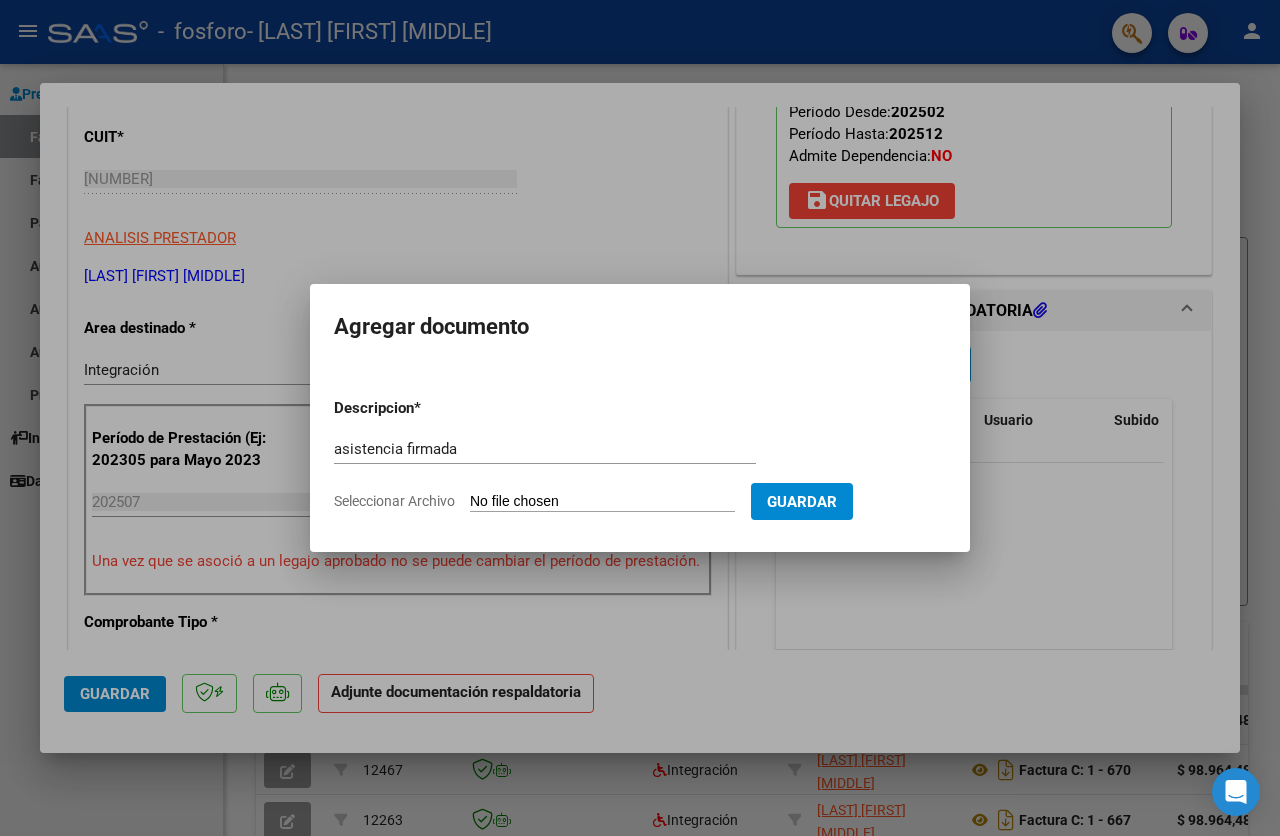 type on "C:\fakepath\asistencia firmada.pdf" 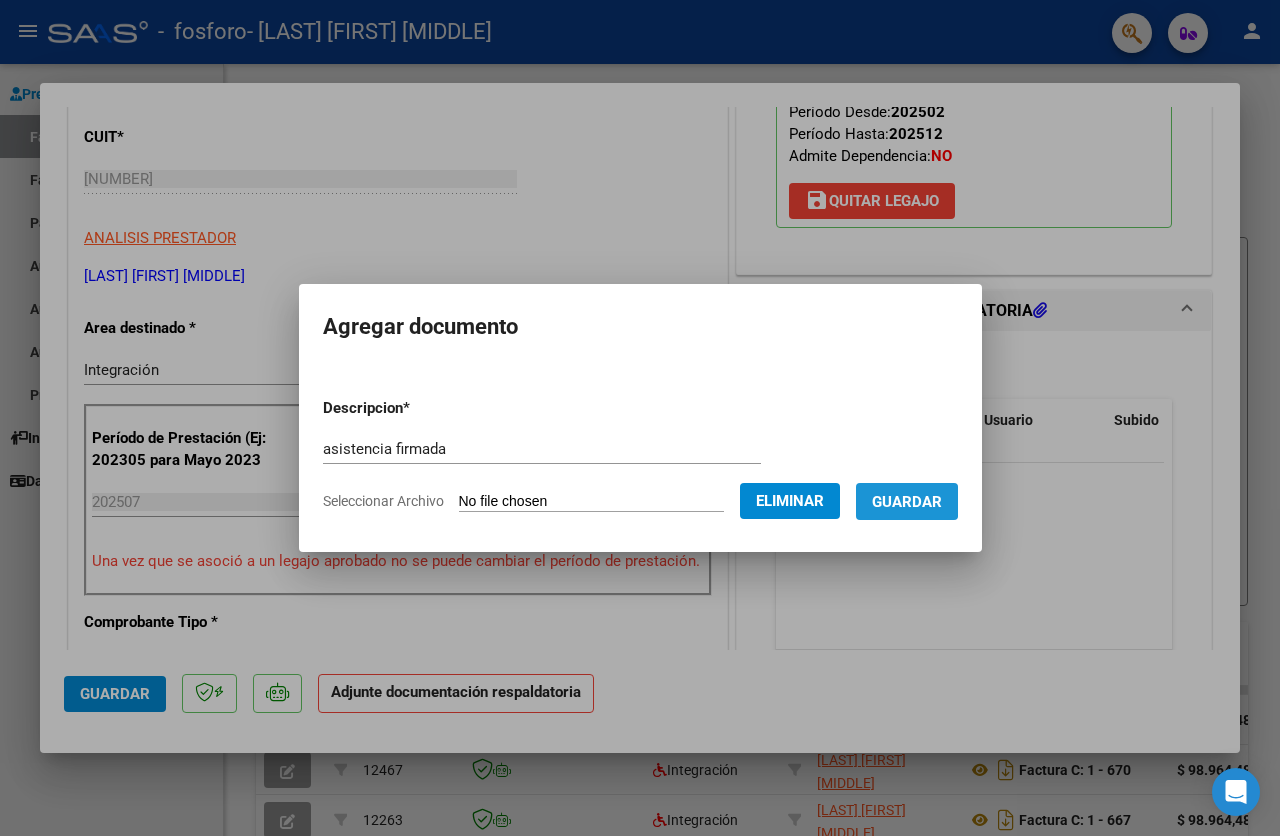 click on "Guardar" at bounding box center [907, 501] 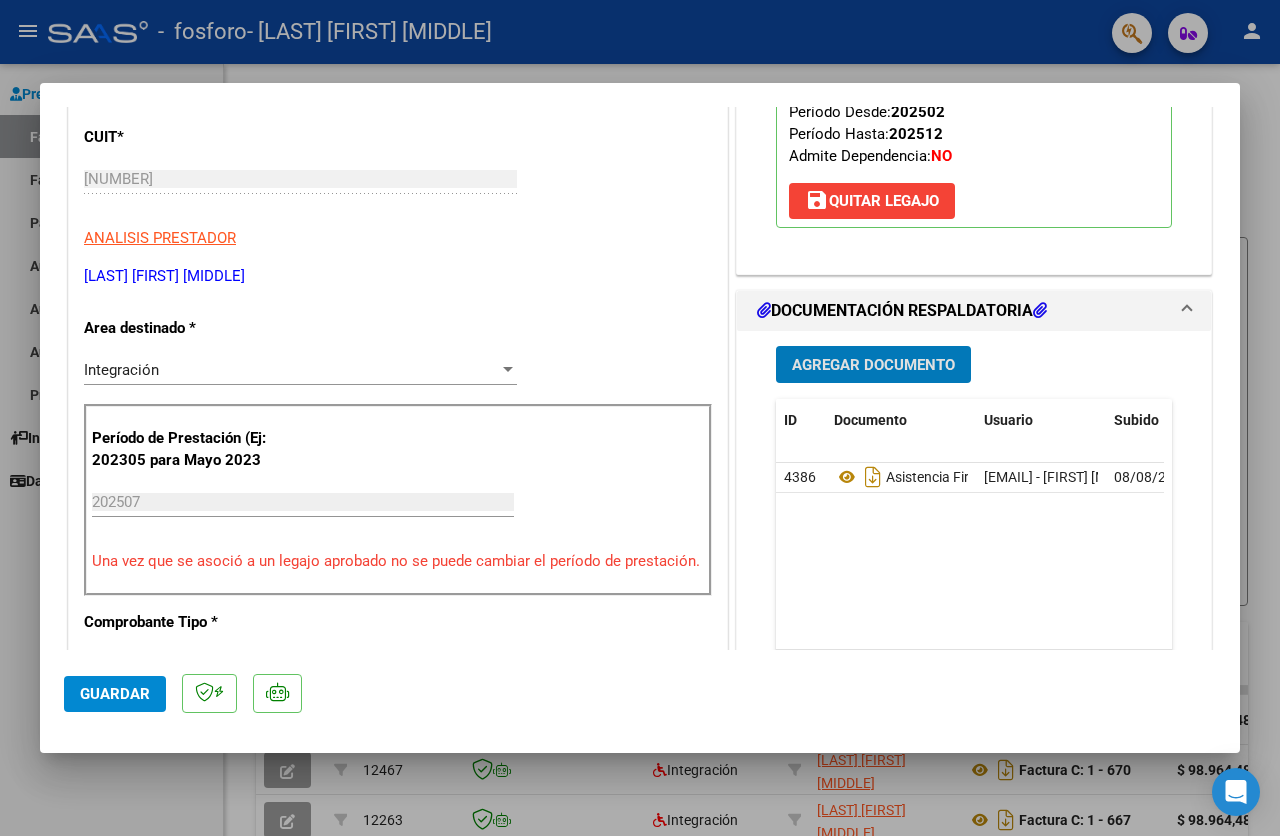 click on "Guardar" 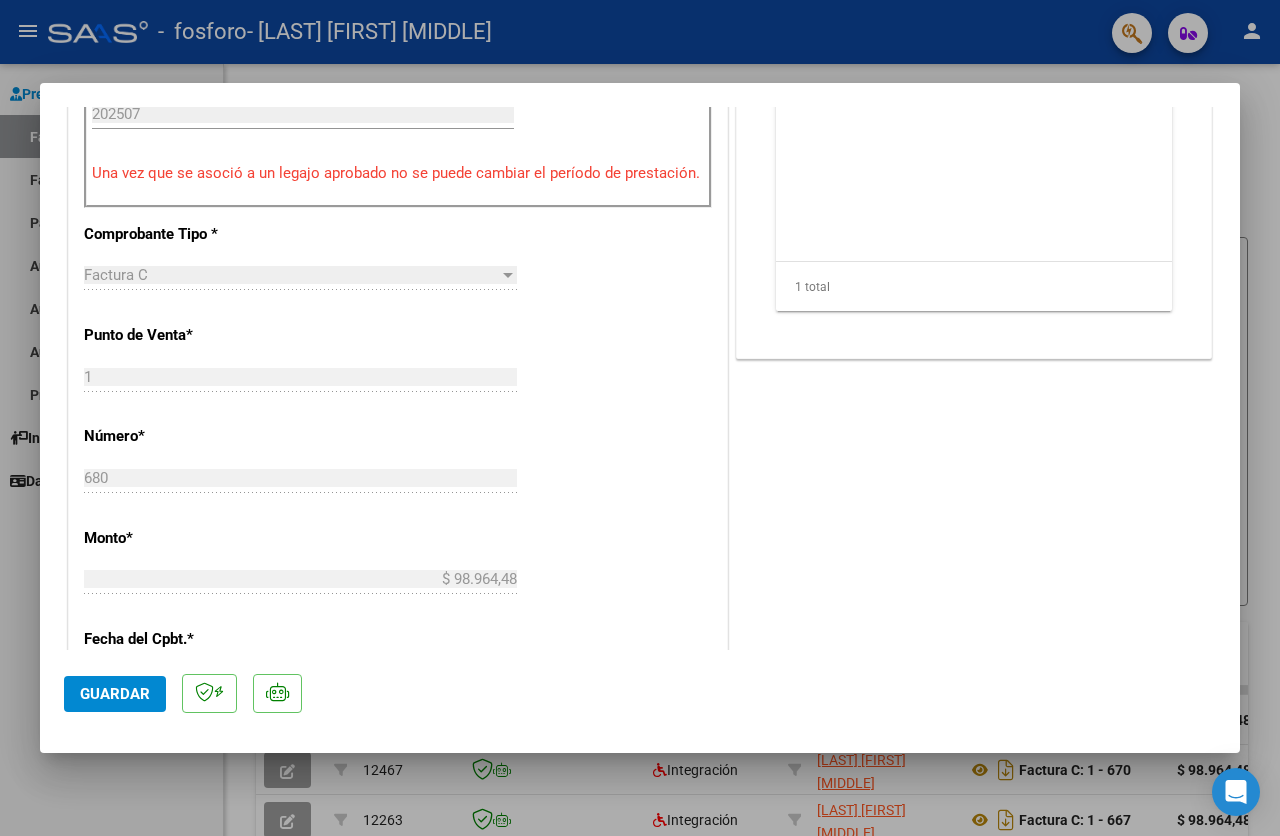 scroll, scrollTop: 367, scrollLeft: 0, axis: vertical 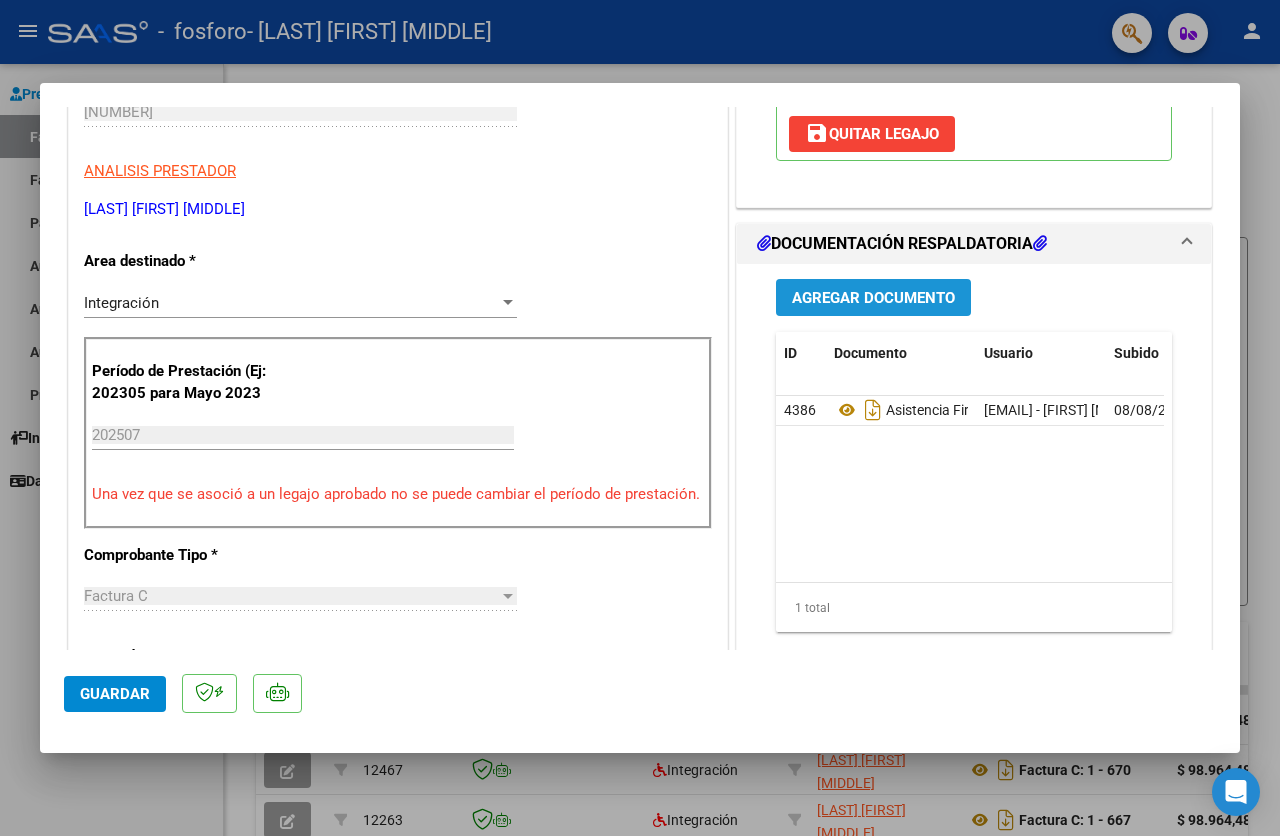 click on "Agregar Documento" at bounding box center (873, 298) 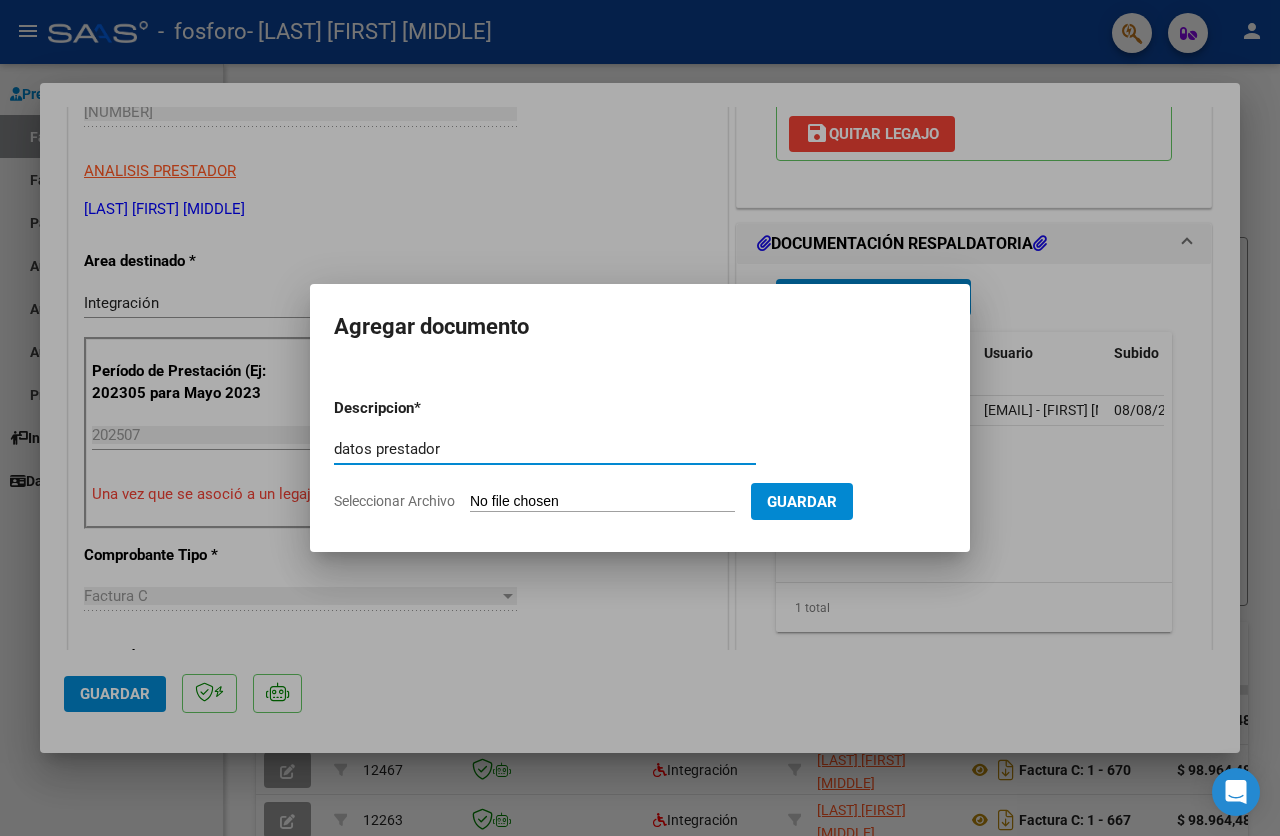 type on "datos prestador" 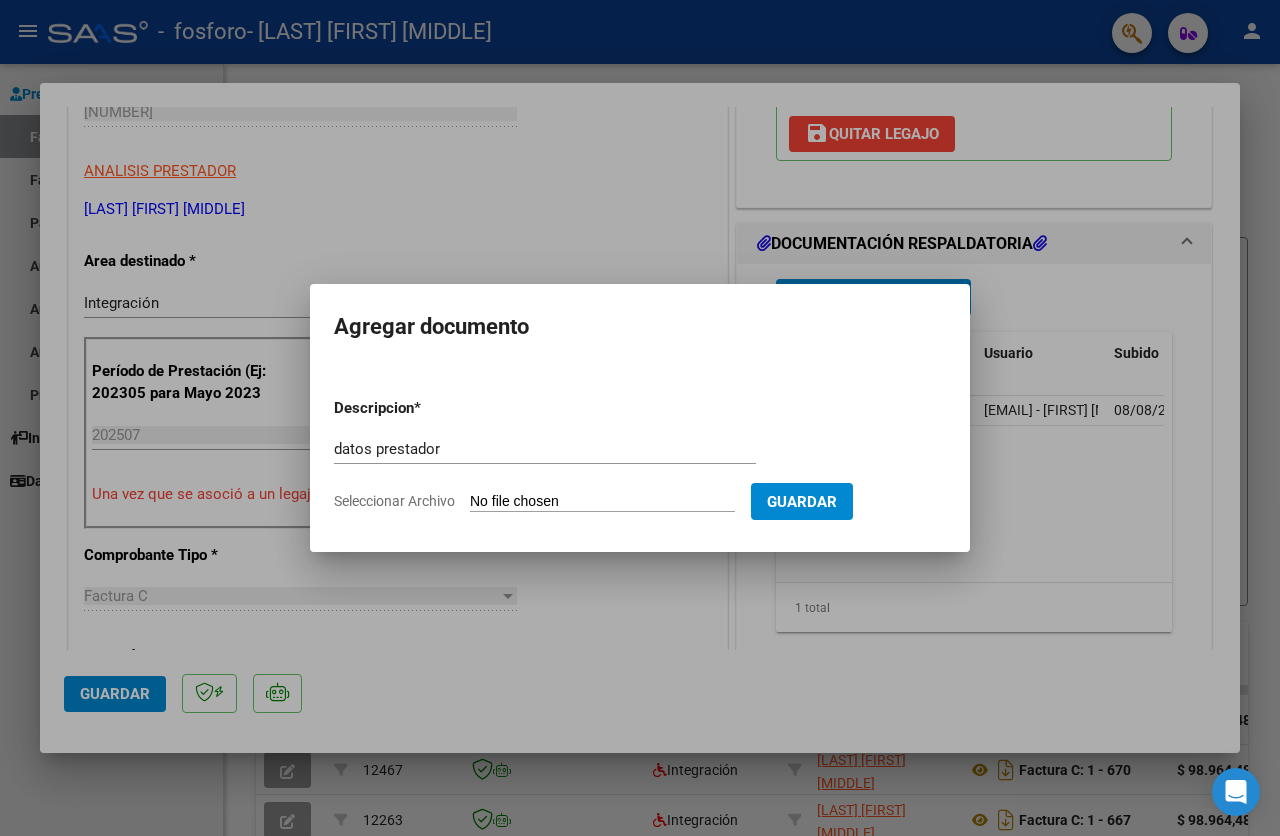 click on "Seleccionar Archivo" at bounding box center [602, 502] 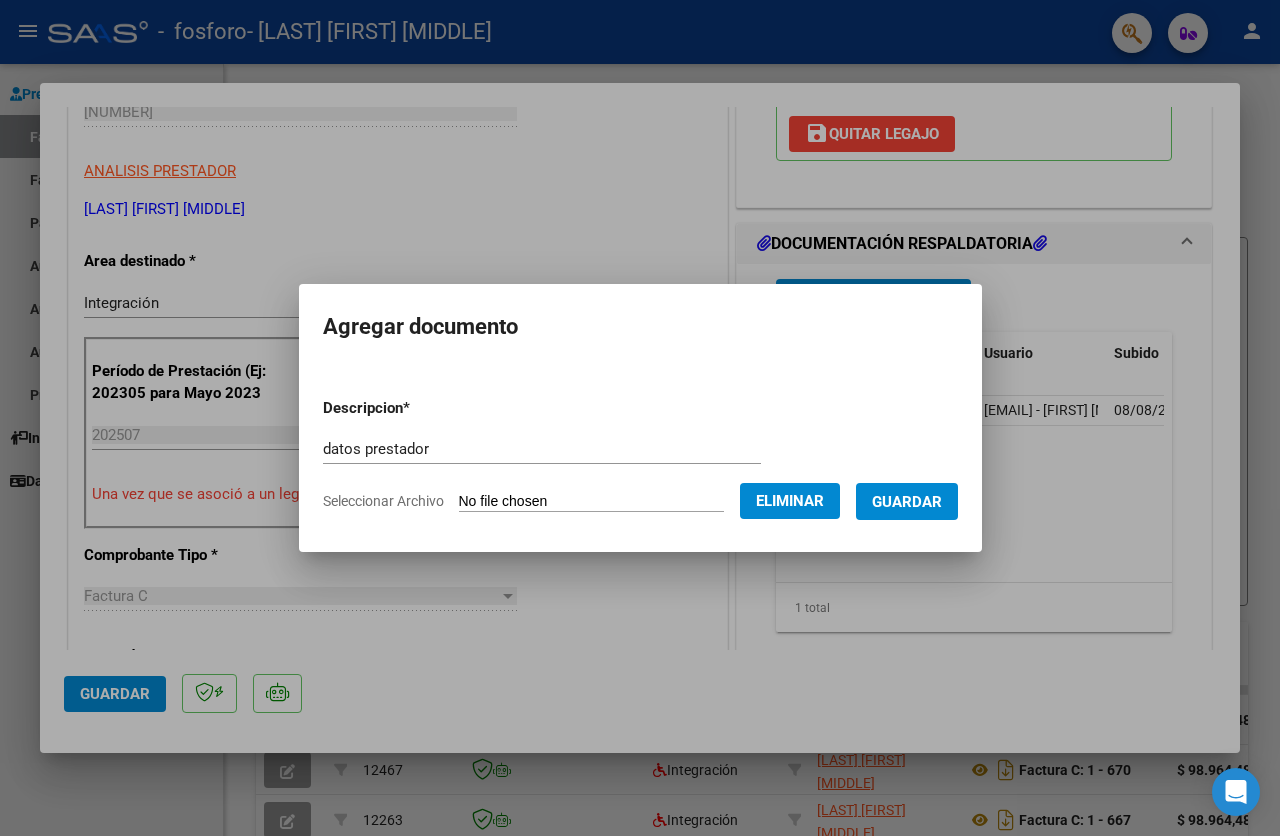 click on "Guardar" at bounding box center [907, 501] 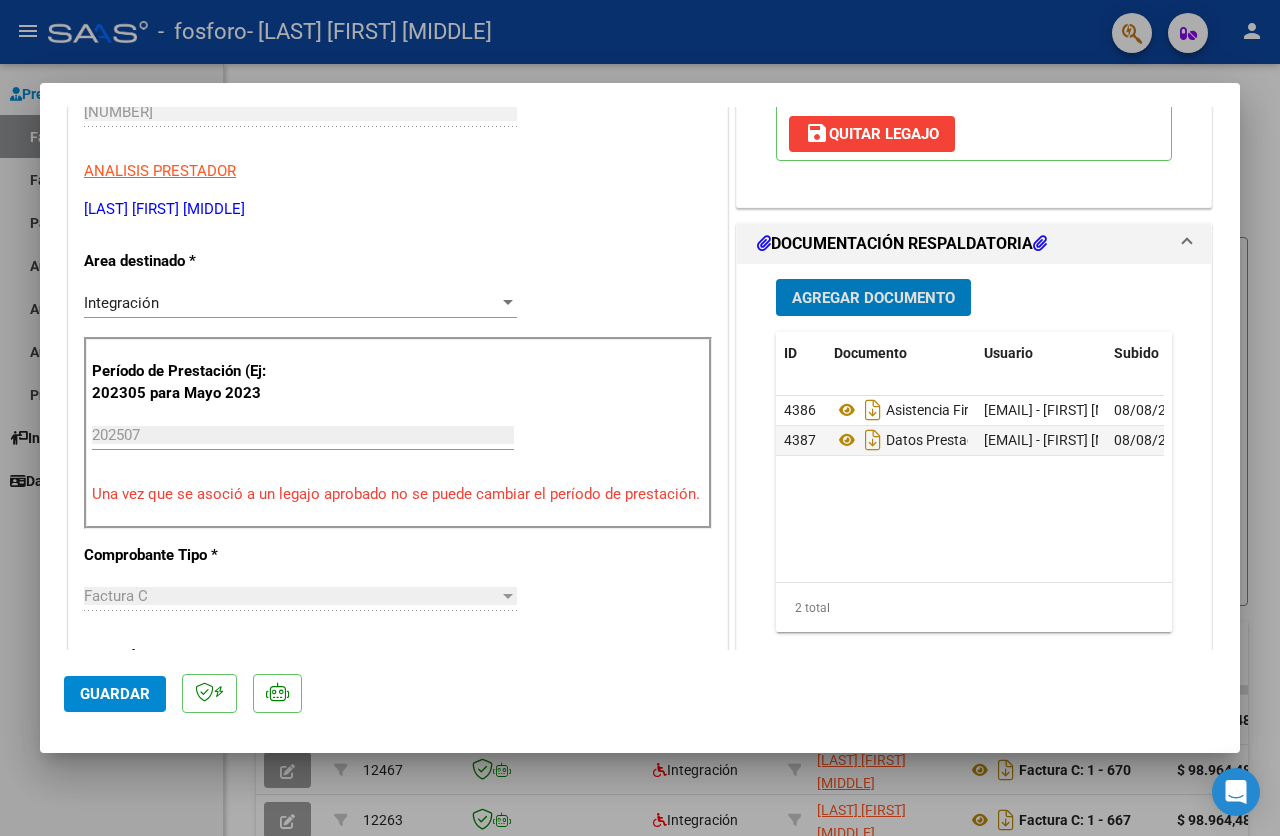 click on "Guardar" 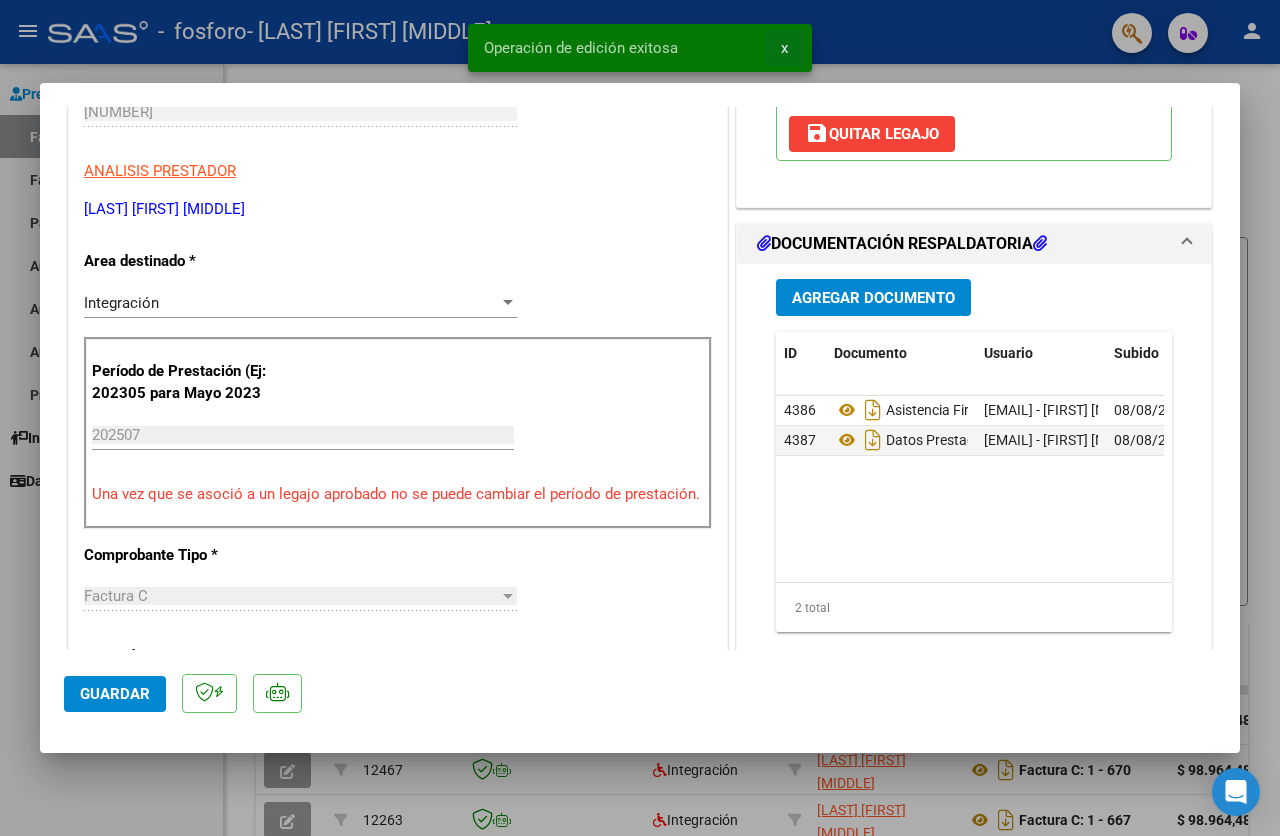 click on "x" at bounding box center [784, 48] 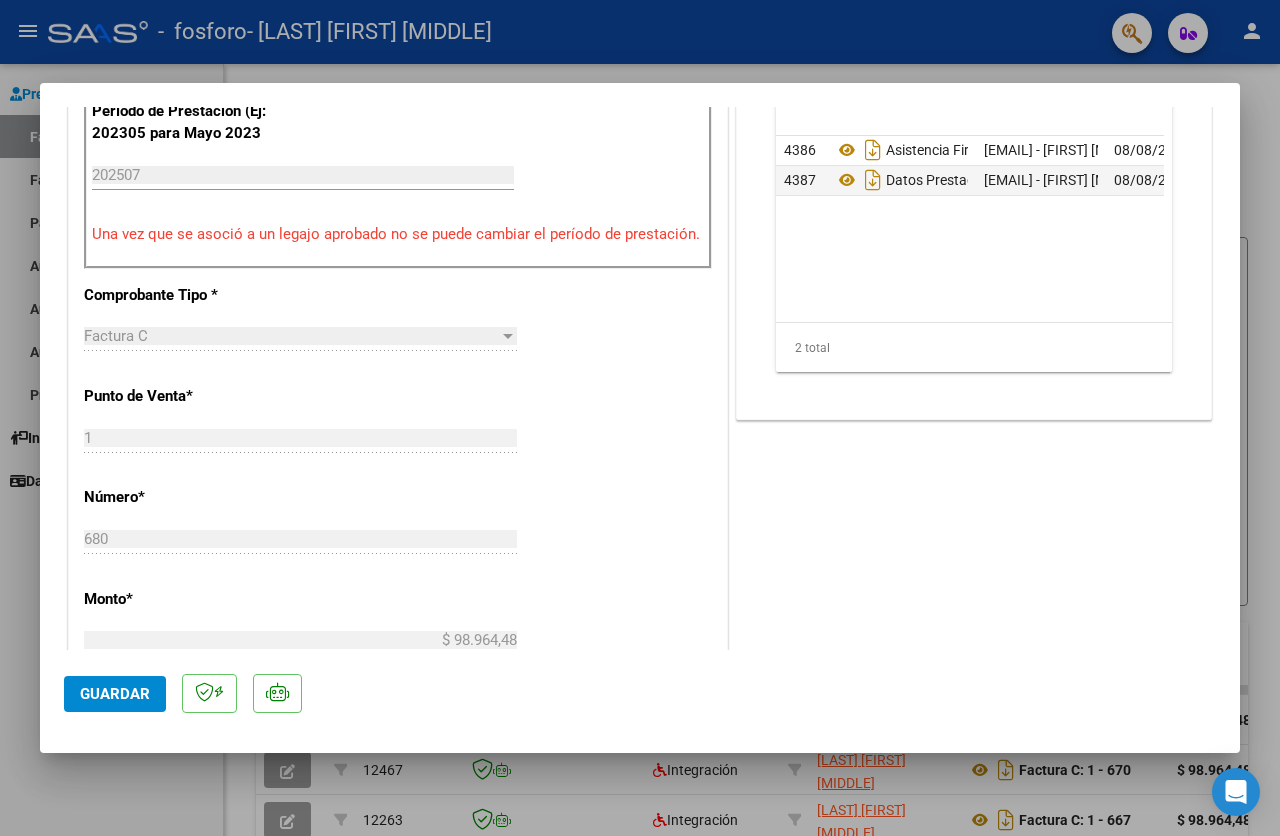 scroll, scrollTop: 667, scrollLeft: 0, axis: vertical 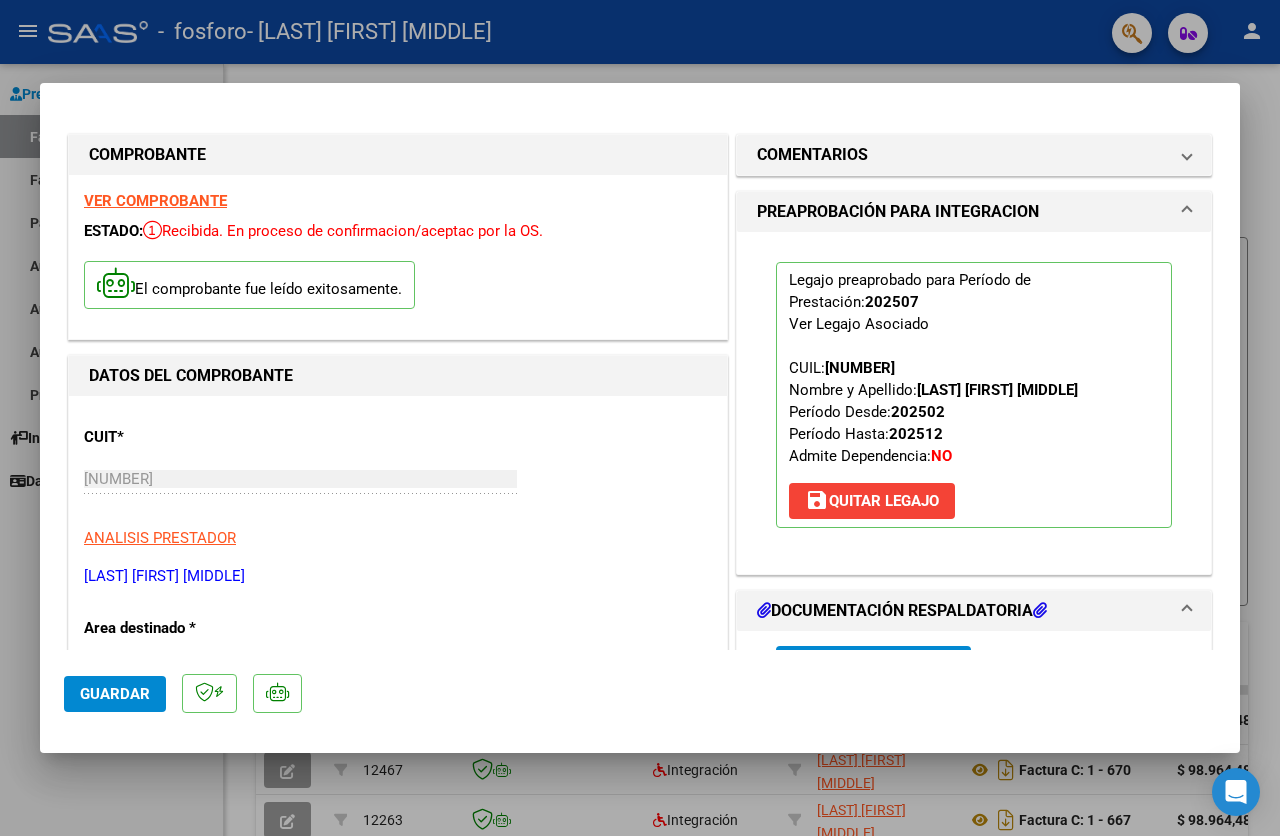 click at bounding box center (640, 418) 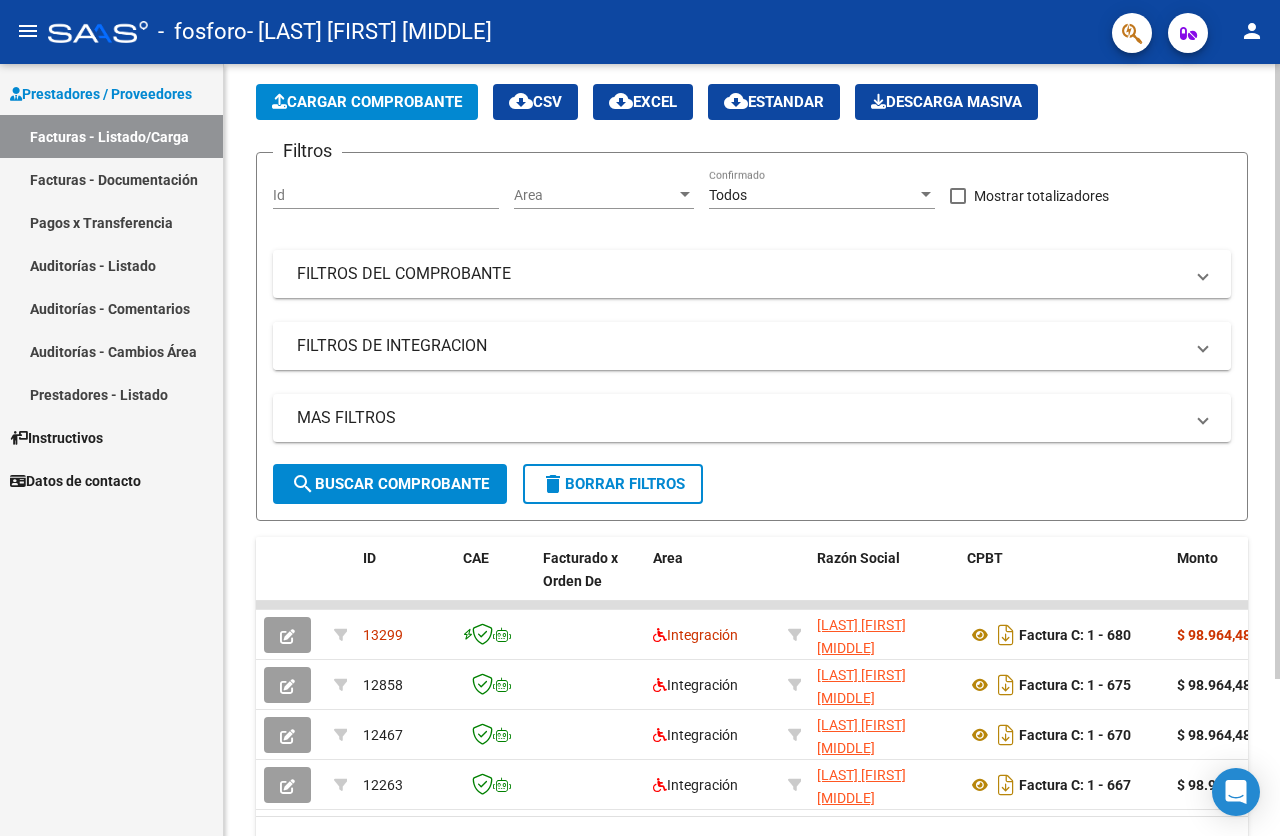 scroll, scrollTop: 197, scrollLeft: 0, axis: vertical 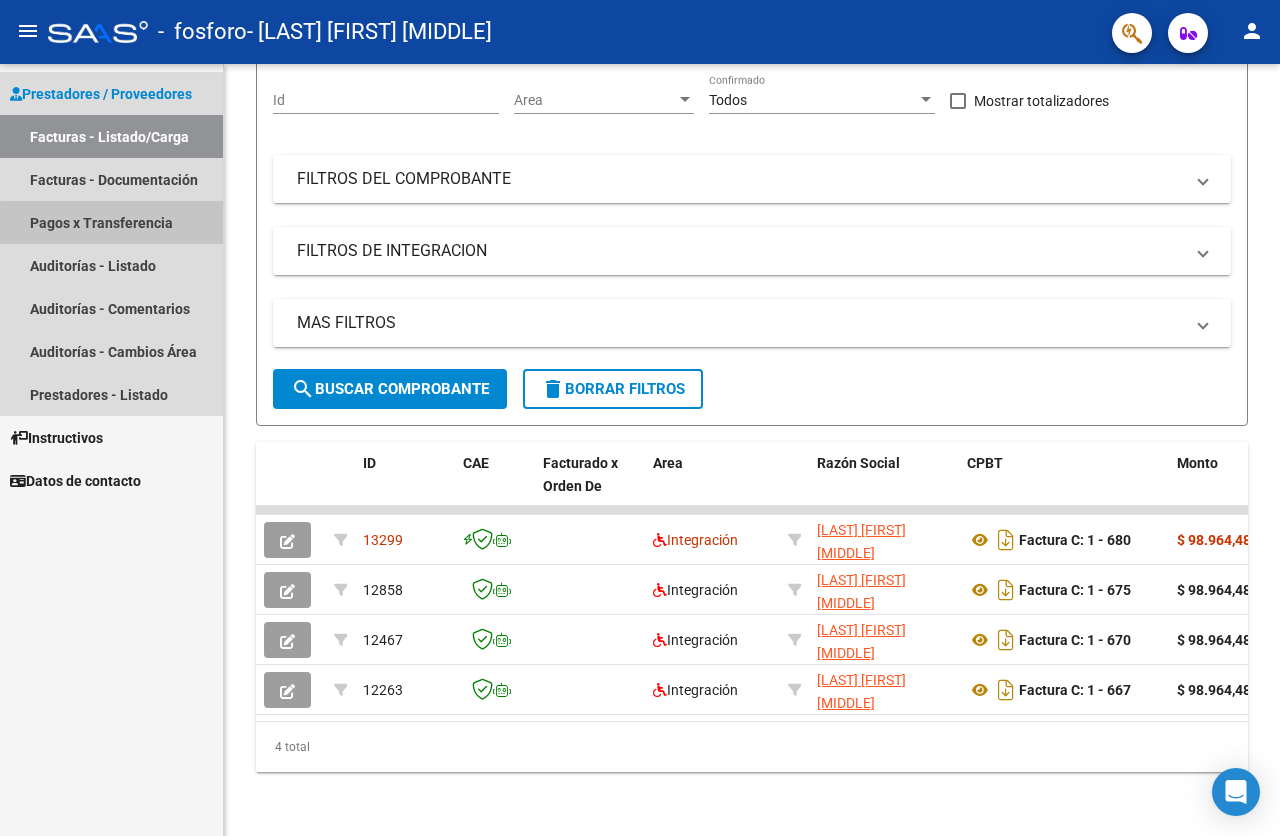 click on "Pagos x Transferencia" at bounding box center [111, 222] 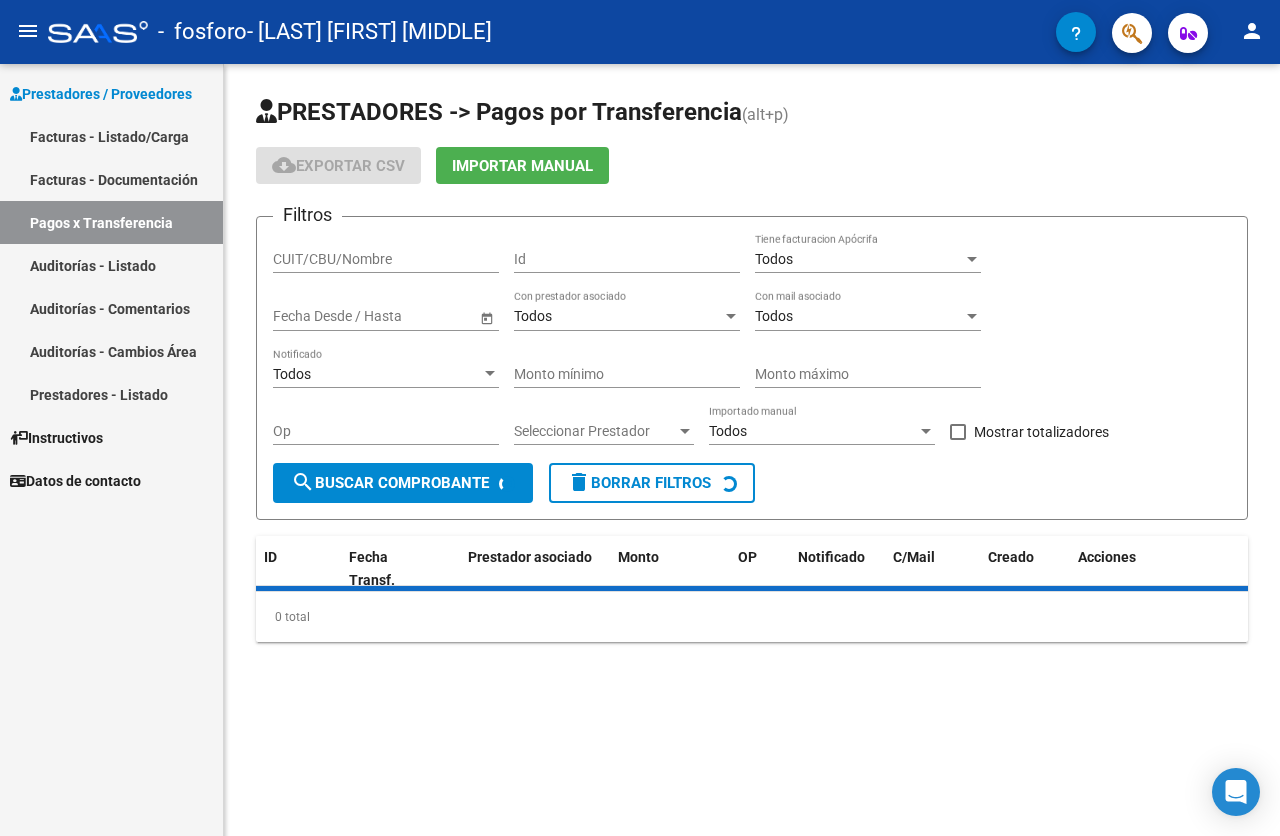 scroll, scrollTop: 0, scrollLeft: 0, axis: both 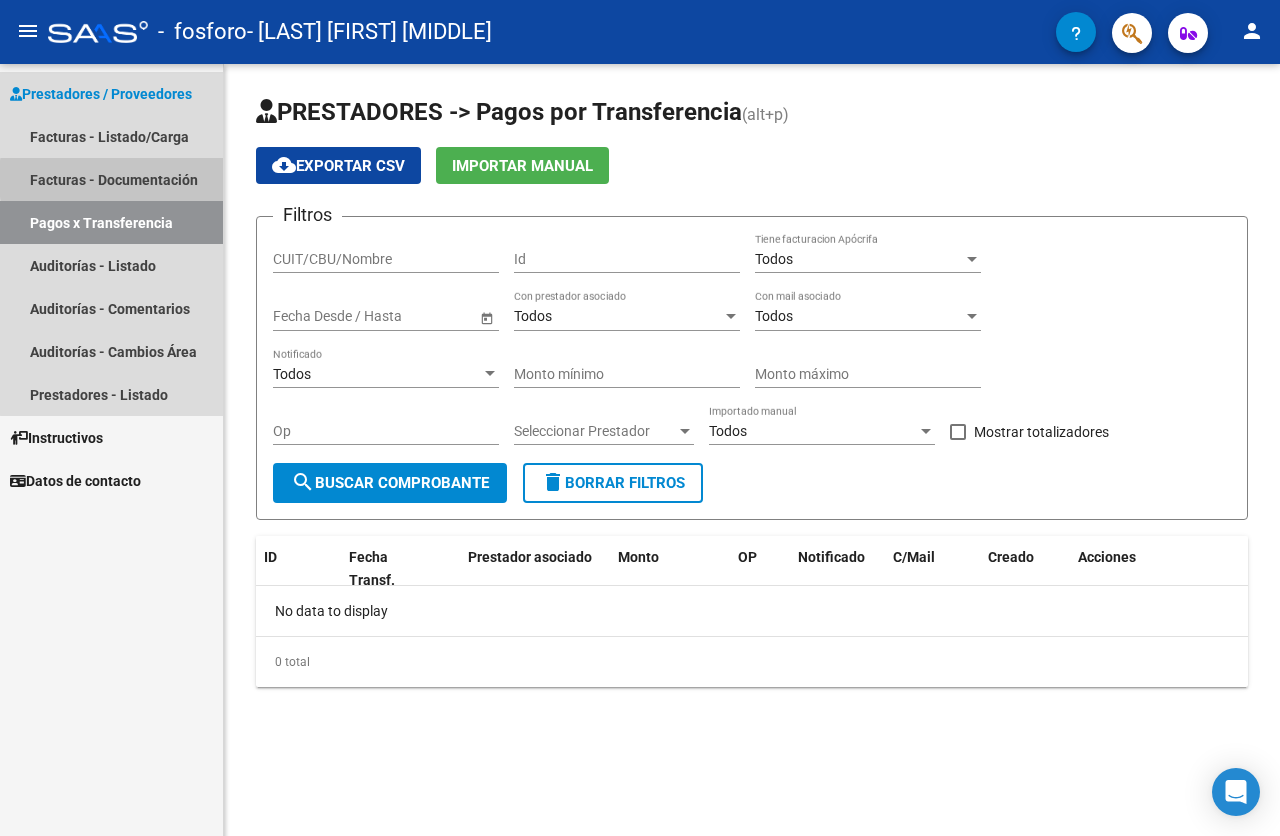 click on "Facturas - Documentación" at bounding box center [111, 179] 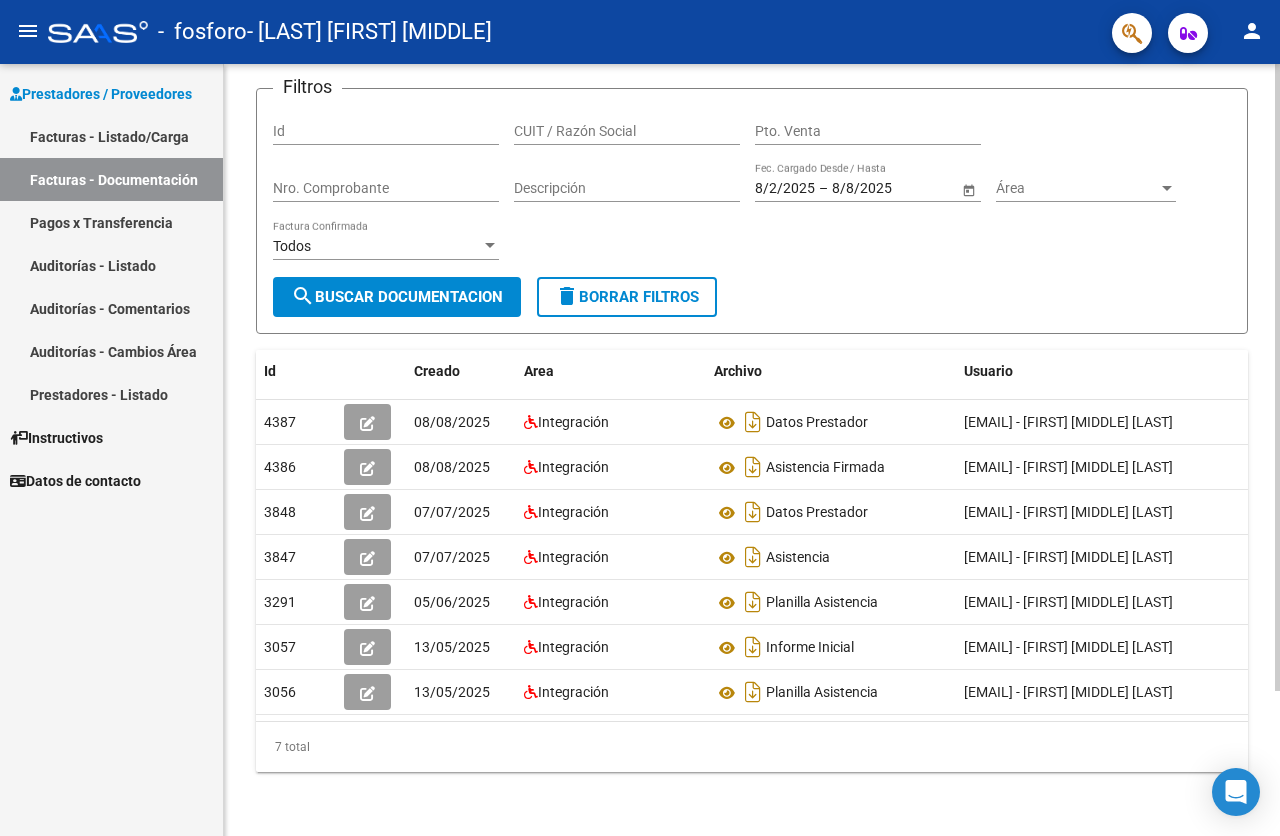 scroll, scrollTop: 179, scrollLeft: 0, axis: vertical 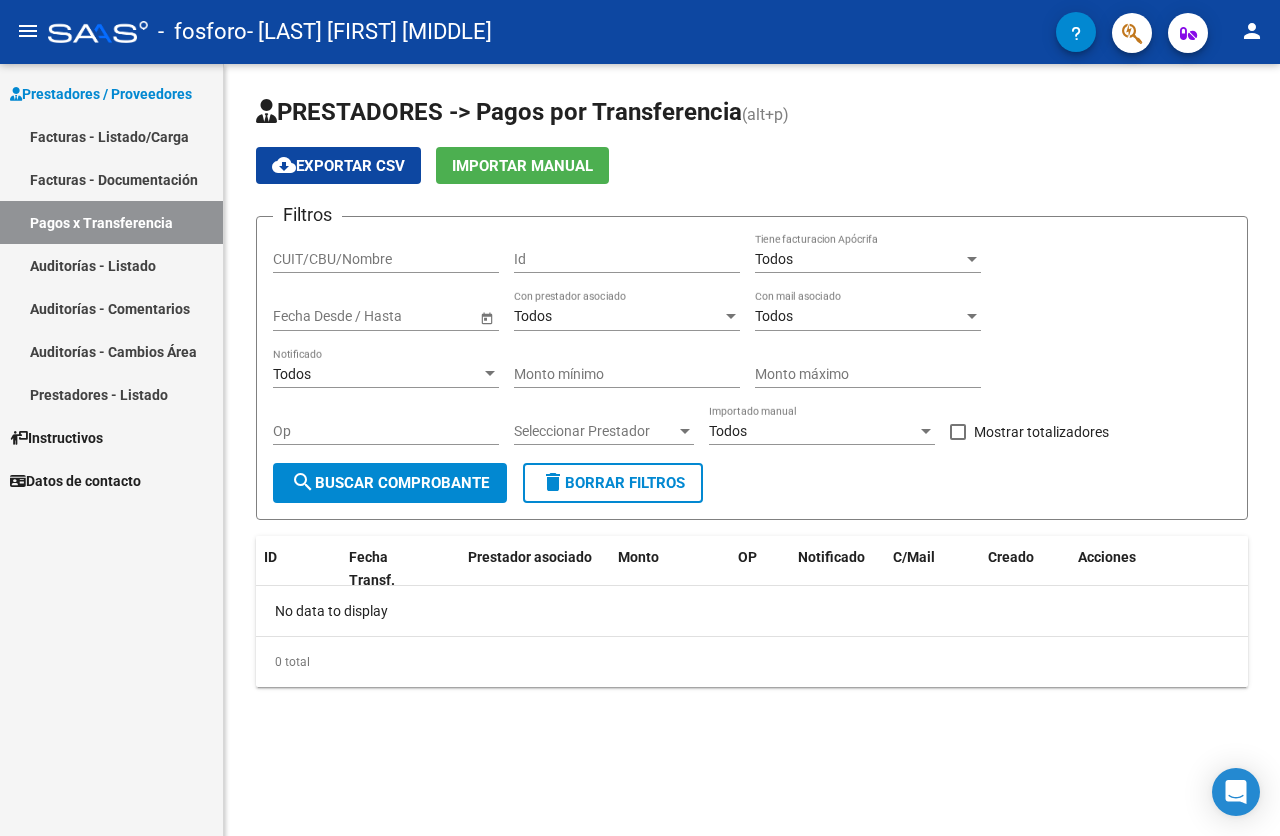 click on "person" 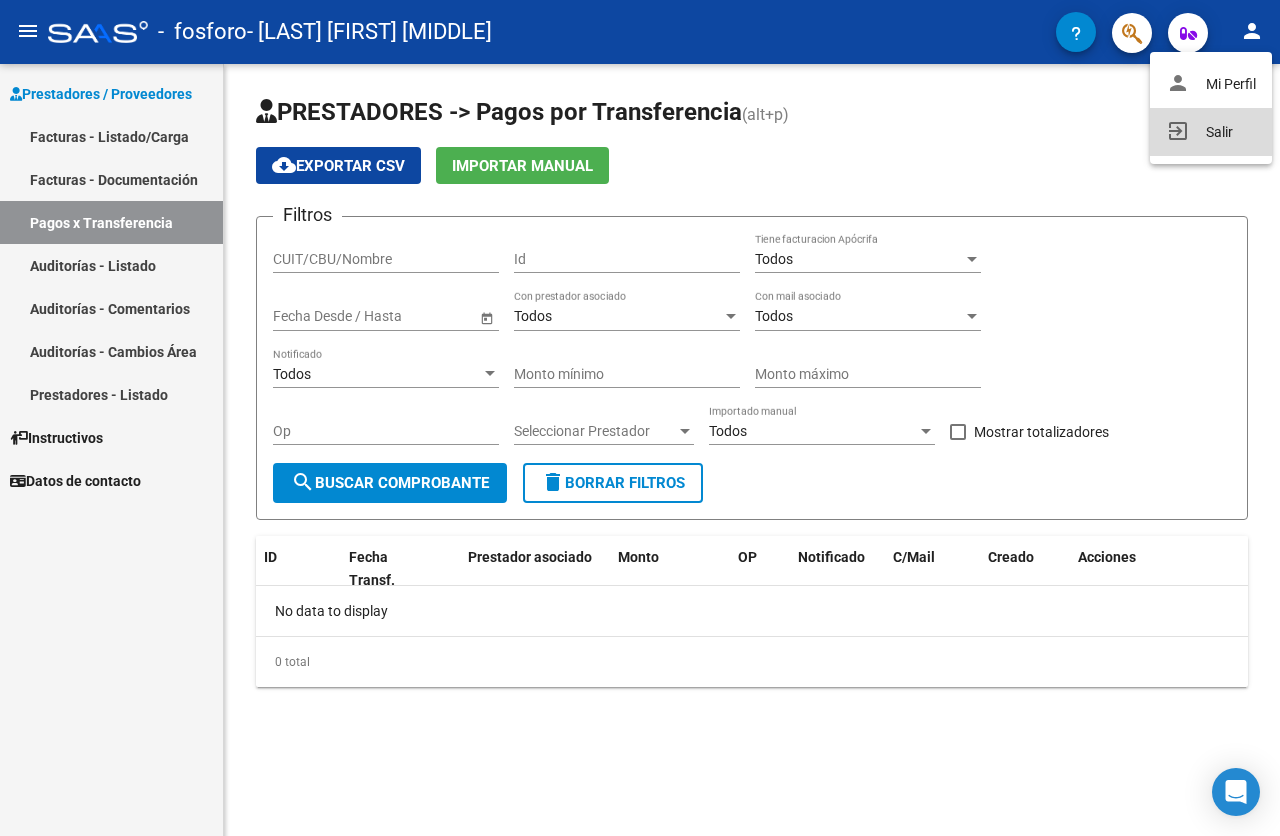 click on "exit_to_app  Salir" at bounding box center [1211, 132] 